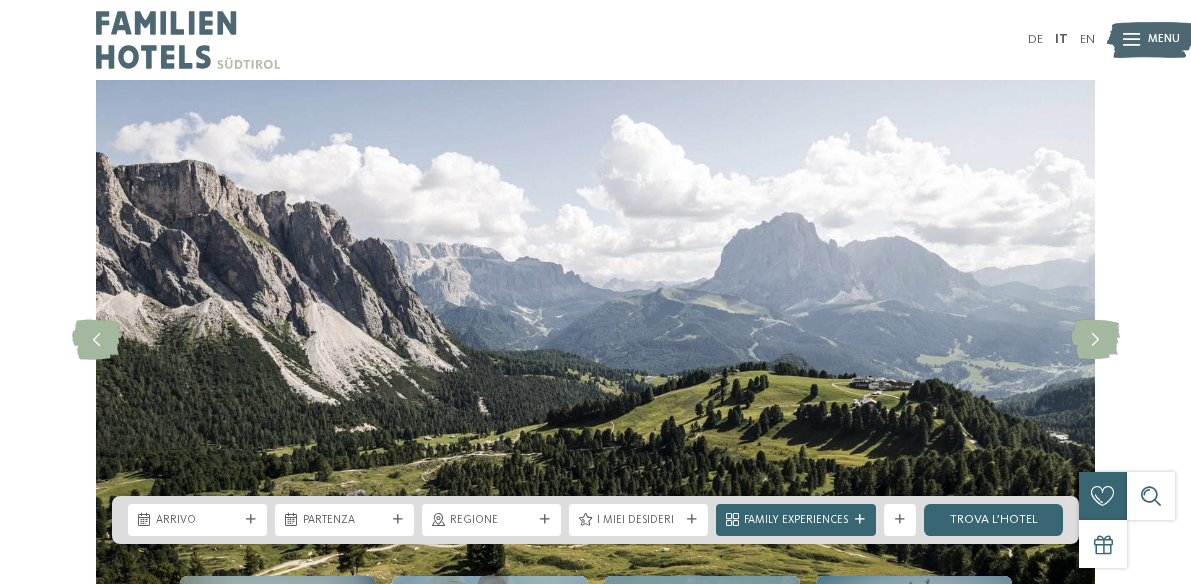 scroll, scrollTop: 0, scrollLeft: 0, axis: both 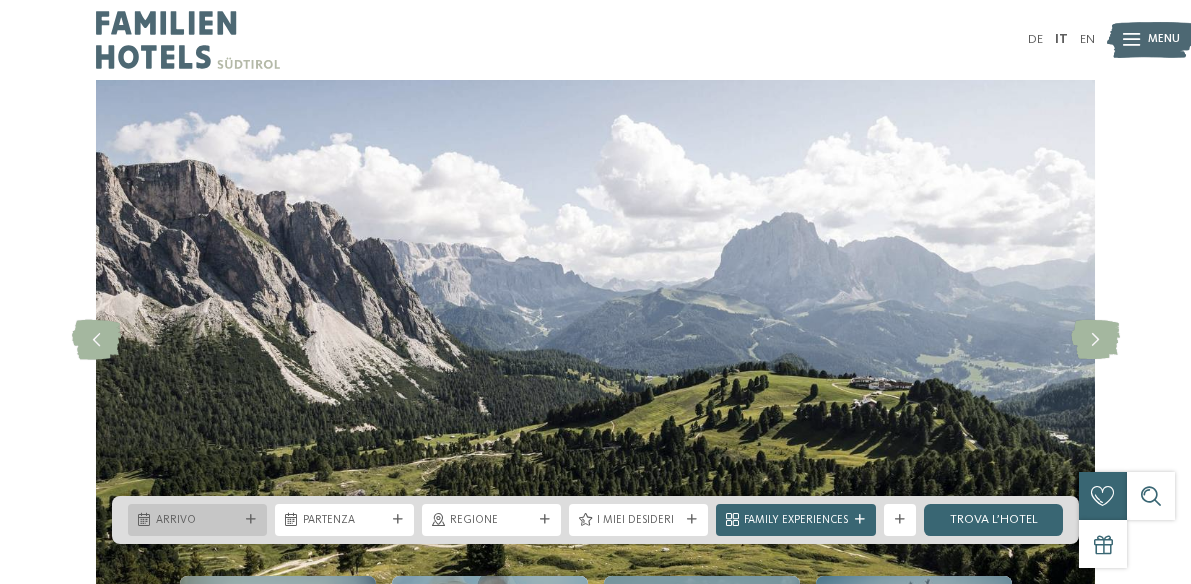 click on "Arrivo" at bounding box center (197, 521) 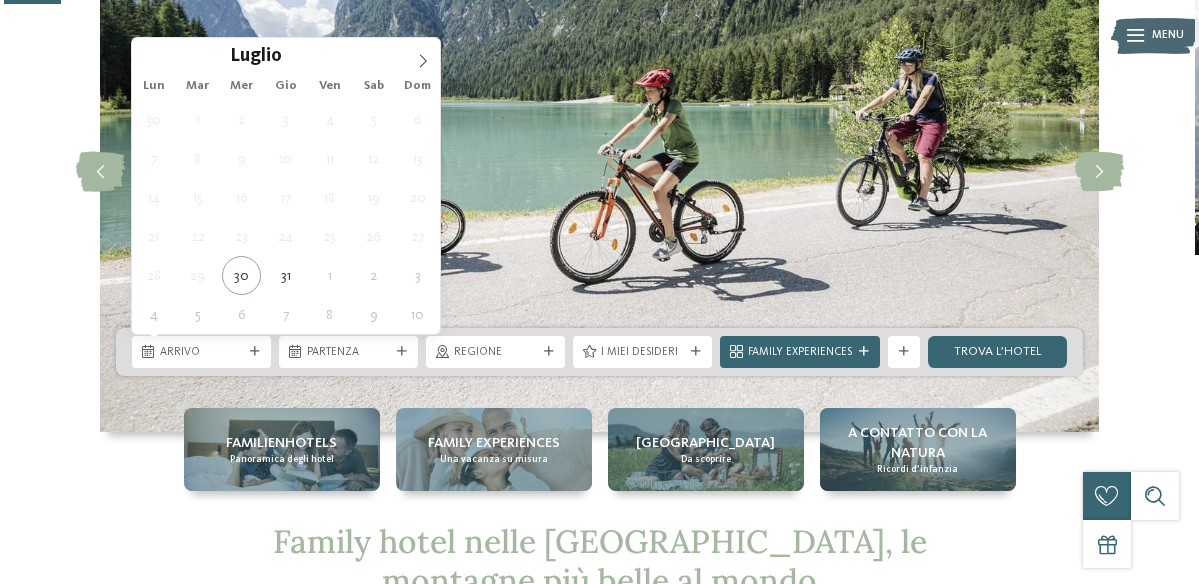 scroll, scrollTop: 178, scrollLeft: 0, axis: vertical 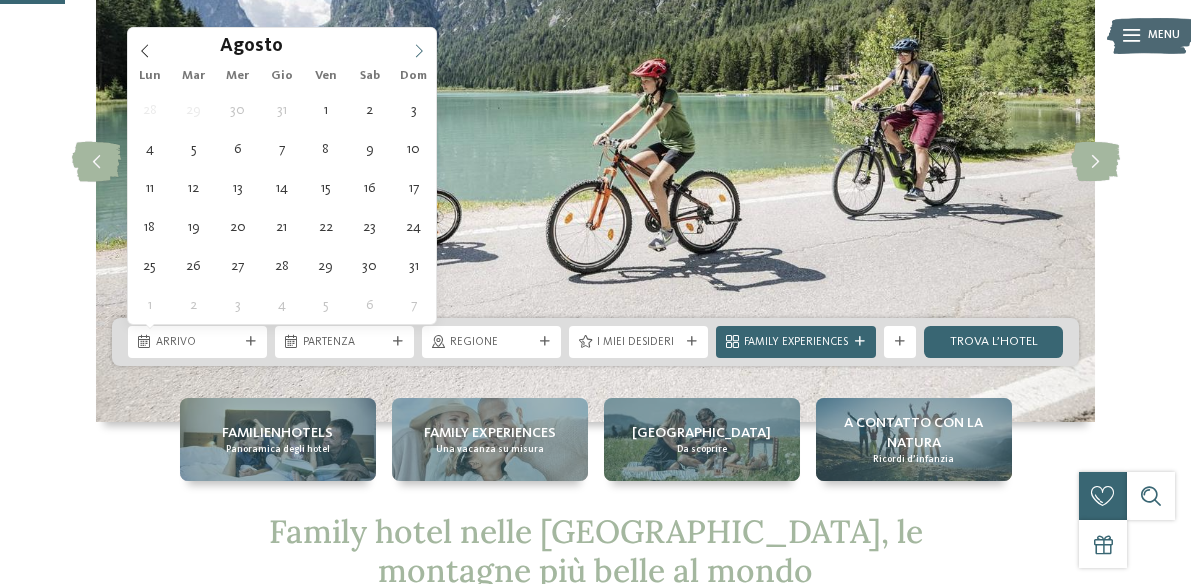 click at bounding box center (419, 45) 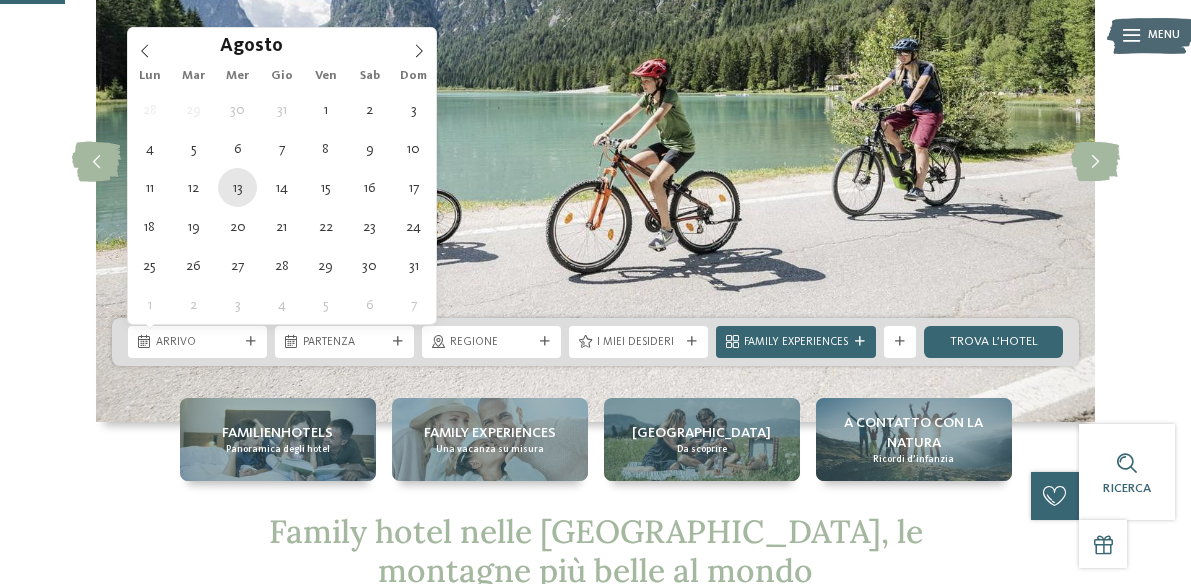 type on "13.08.2025" 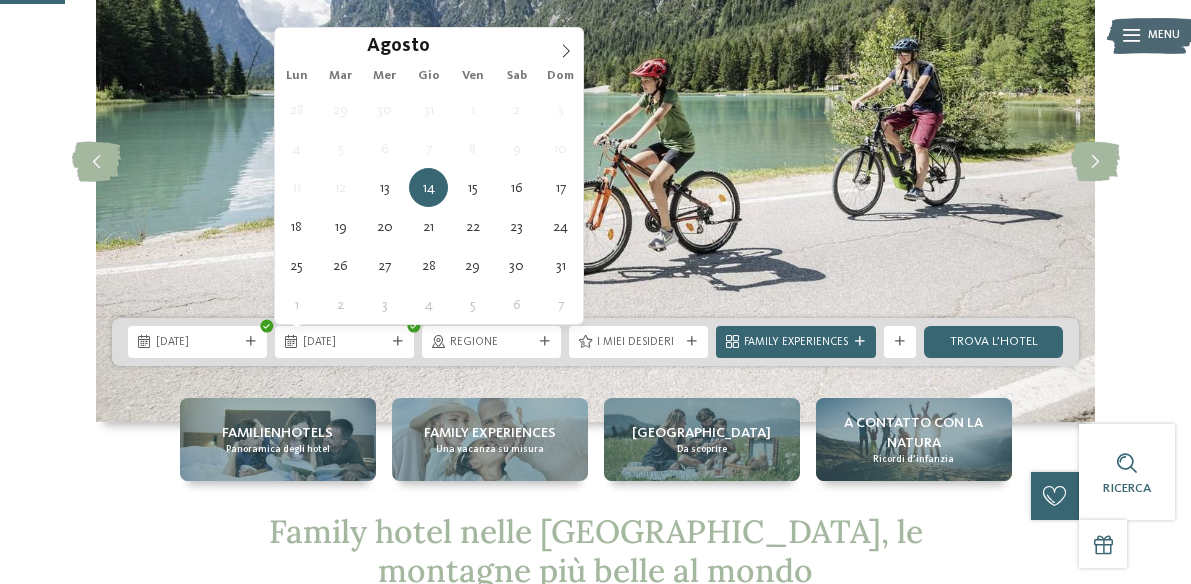type on "20.08.2025" 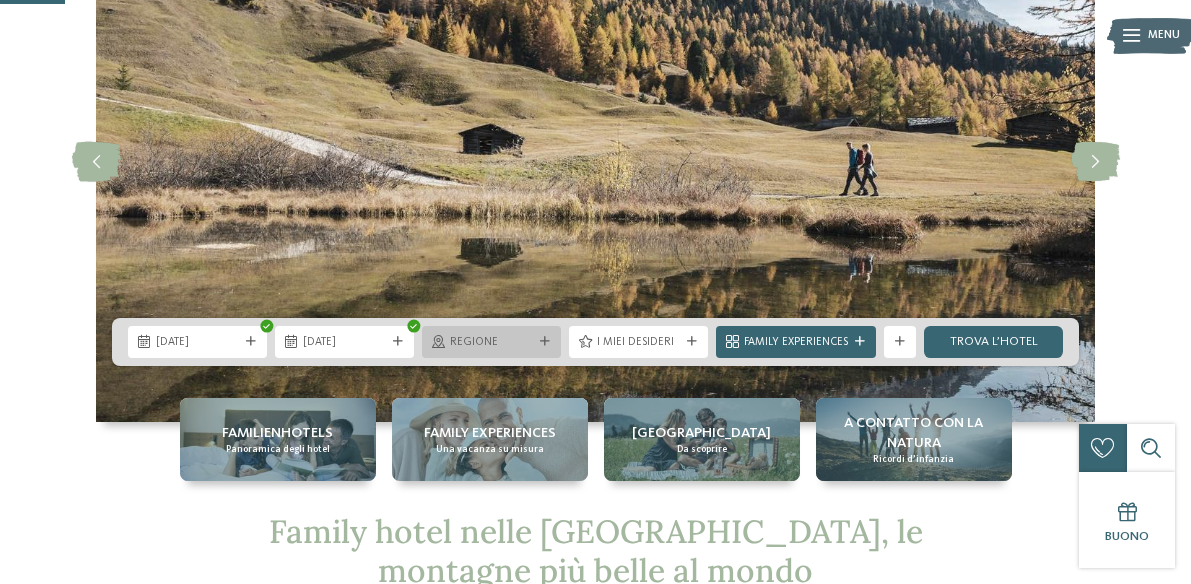 click at bounding box center [545, 342] 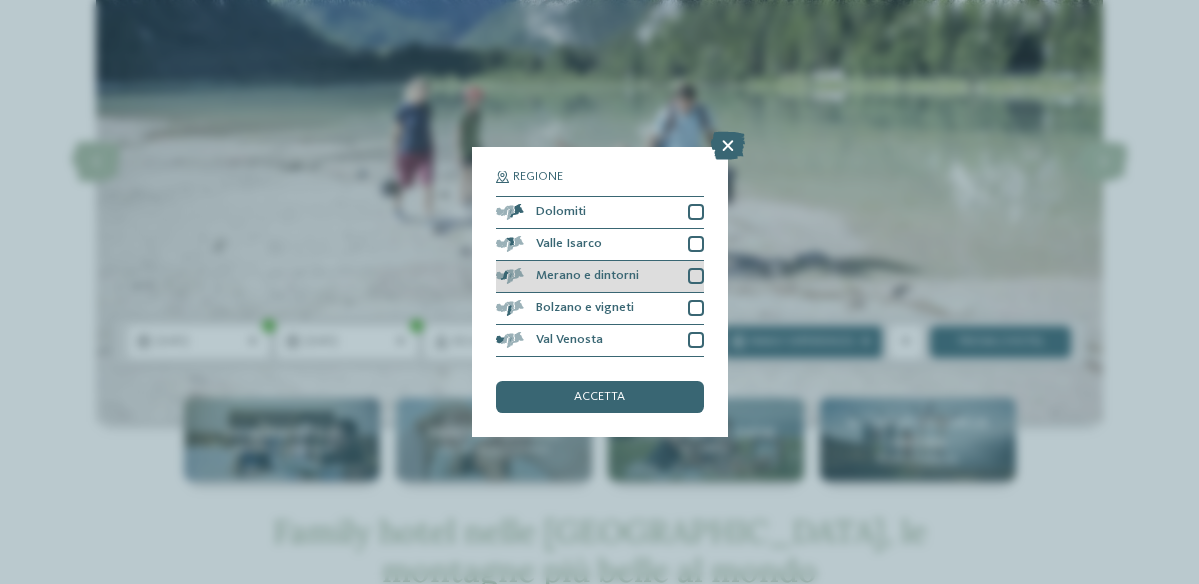 scroll, scrollTop: 15, scrollLeft: 0, axis: vertical 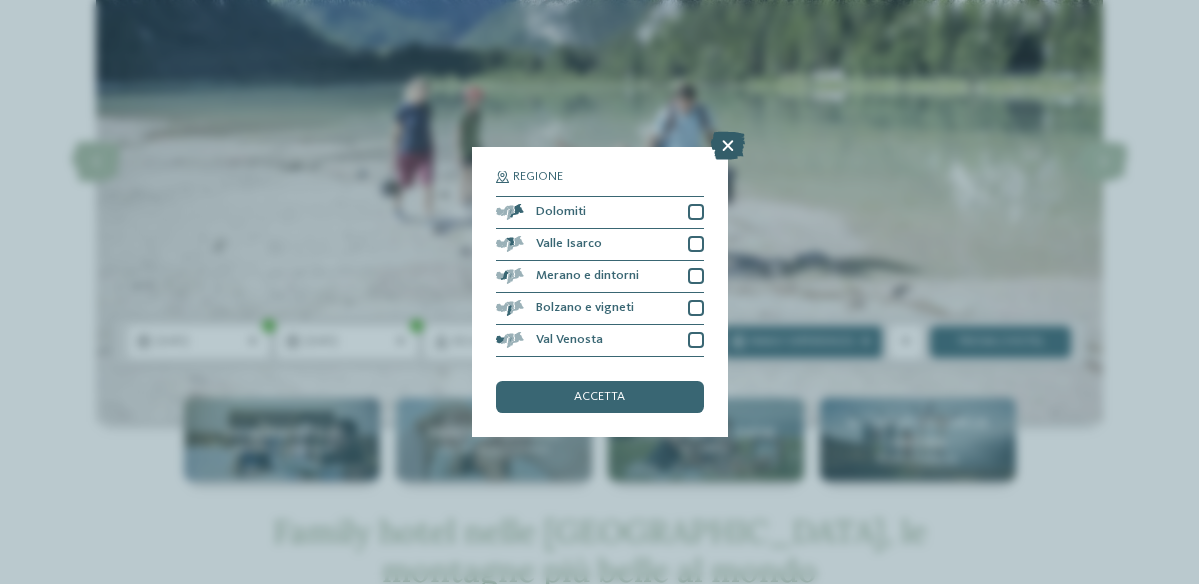 click at bounding box center [728, 146] 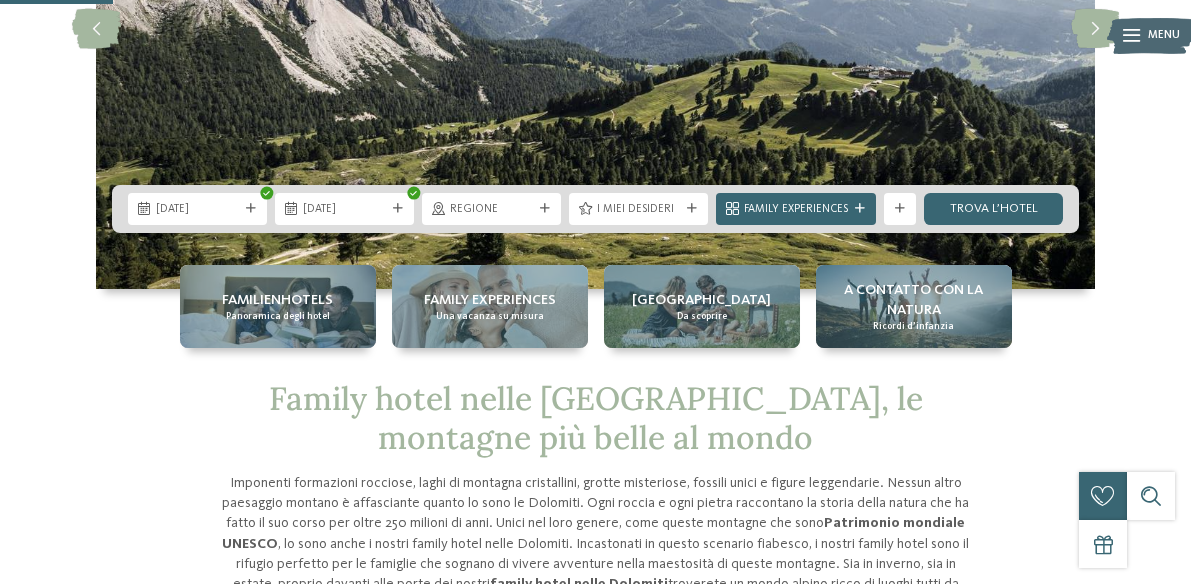 scroll, scrollTop: 311, scrollLeft: 0, axis: vertical 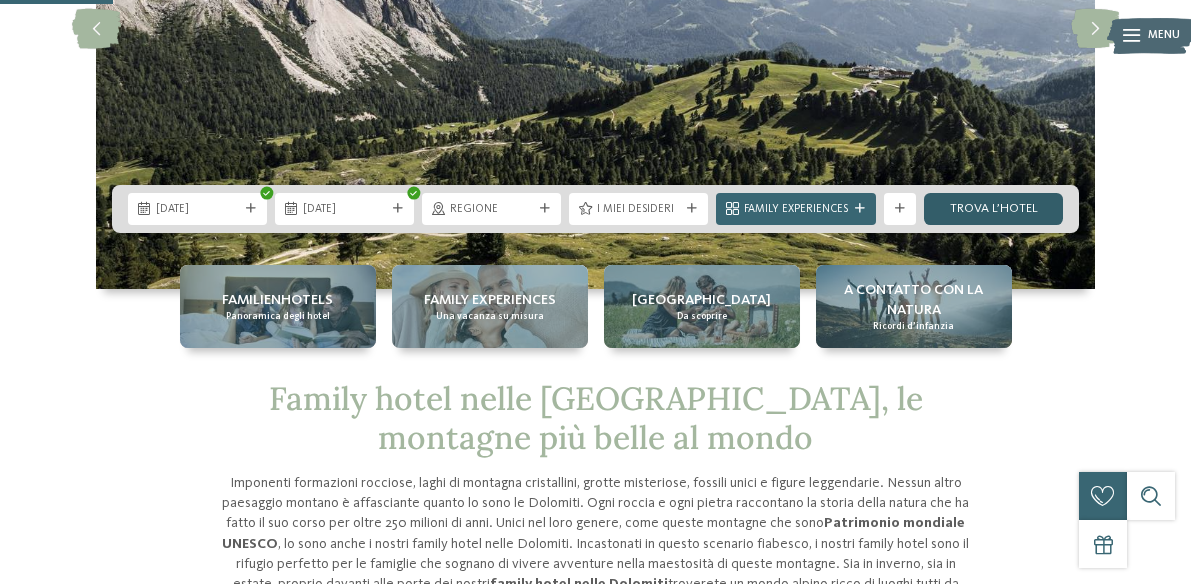 click on "trova l’hotel" at bounding box center (993, 209) 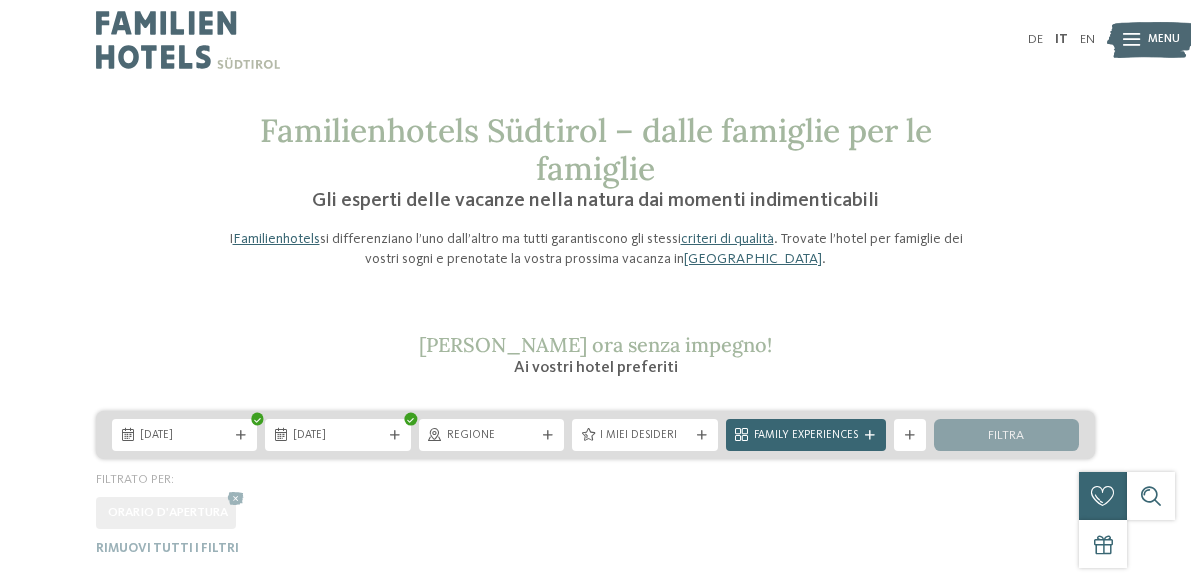 scroll, scrollTop: 0, scrollLeft: 0, axis: both 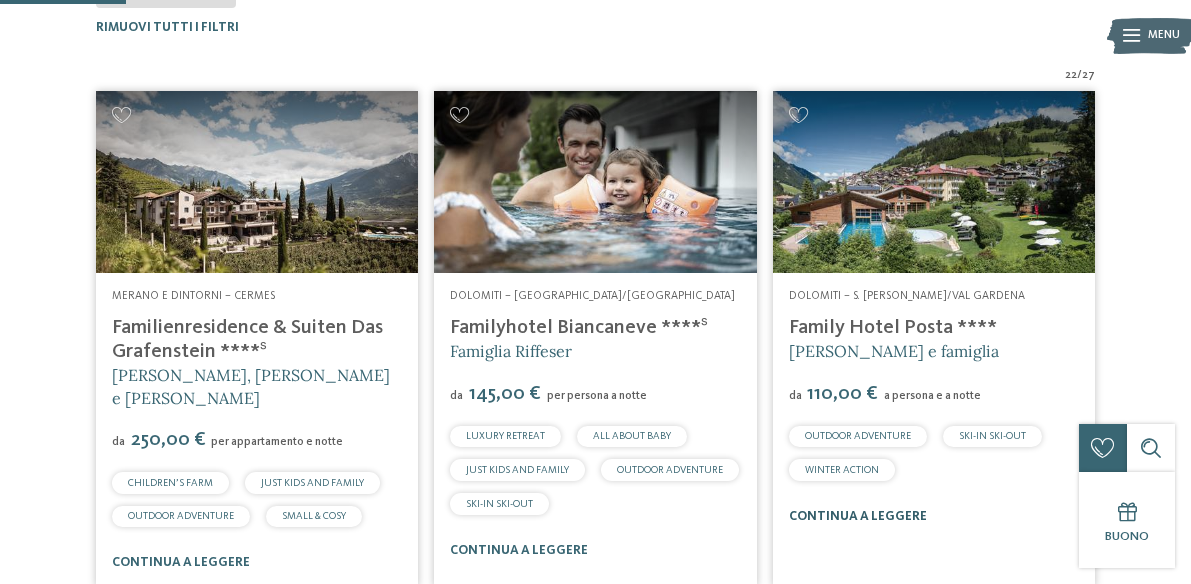 click on "continua a leggere" at bounding box center [858, 516] 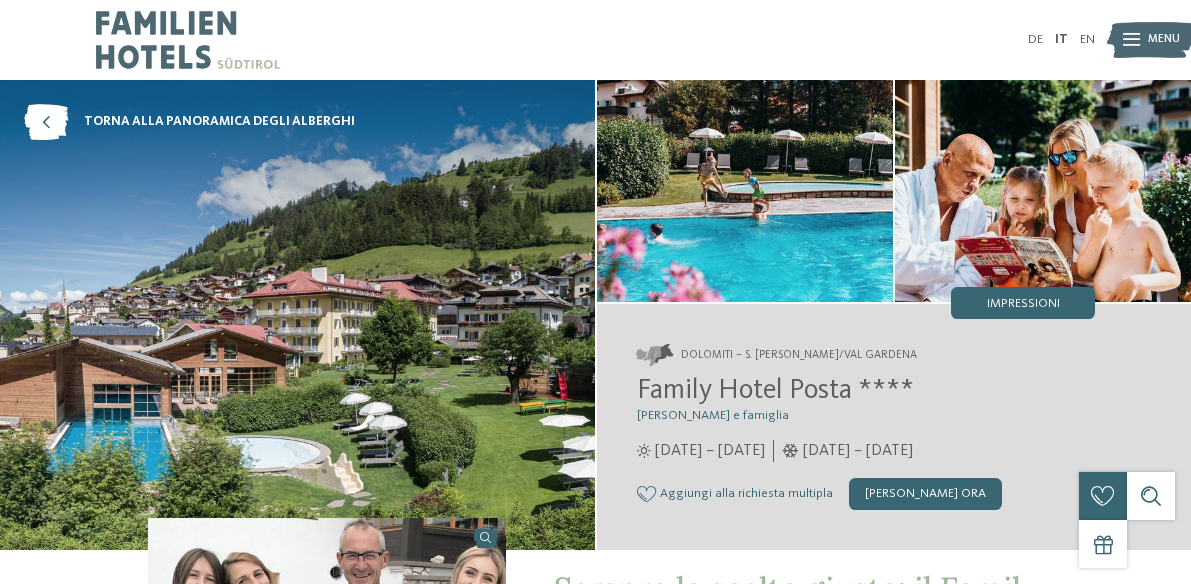 scroll, scrollTop: 0, scrollLeft: 0, axis: both 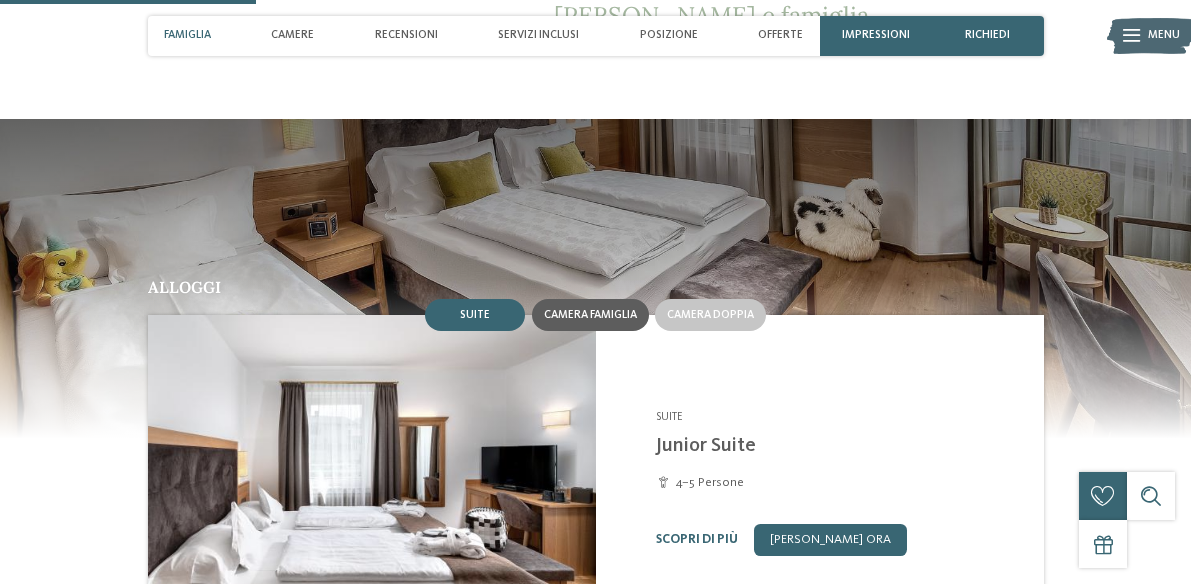 click on "Camera famiglia" at bounding box center (590, 315) 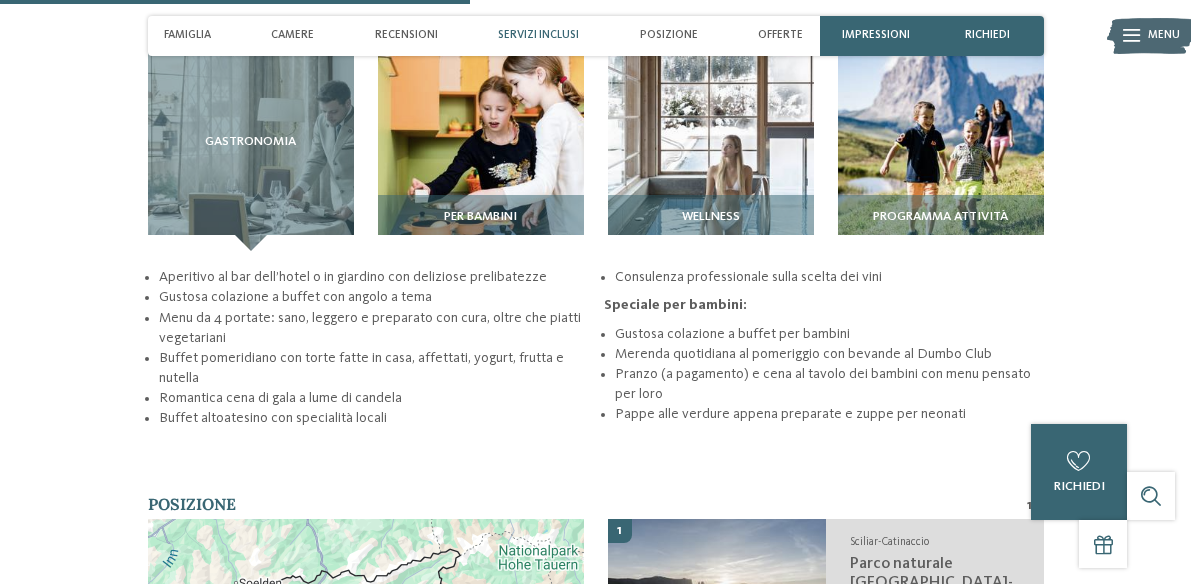 scroll, scrollTop: 2162, scrollLeft: 0, axis: vertical 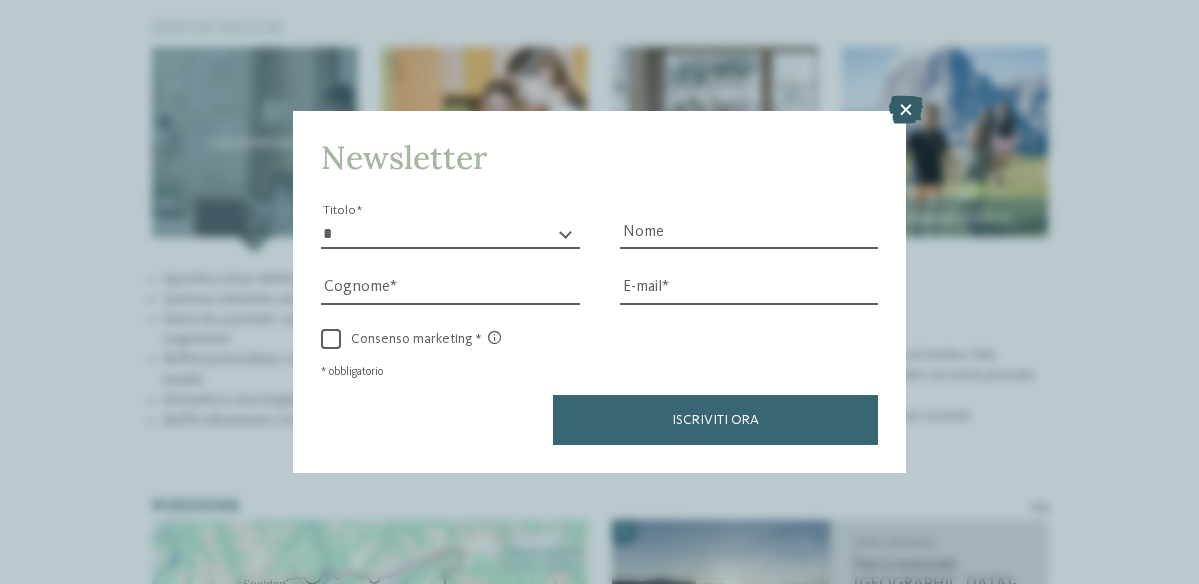 click at bounding box center [906, 110] 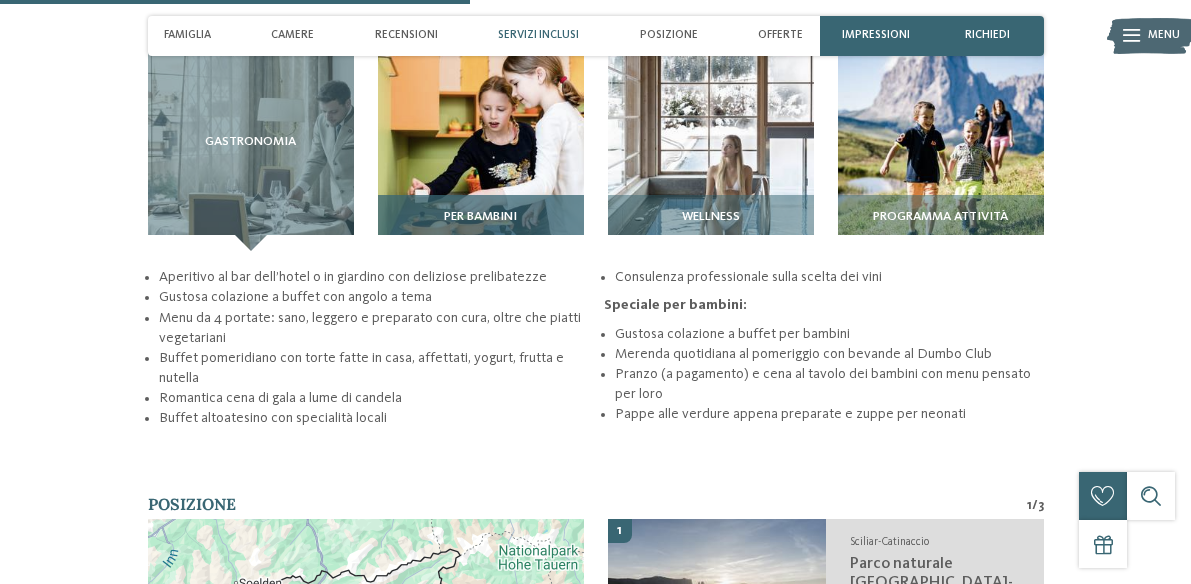 click on "Per bambini" at bounding box center [480, 217] 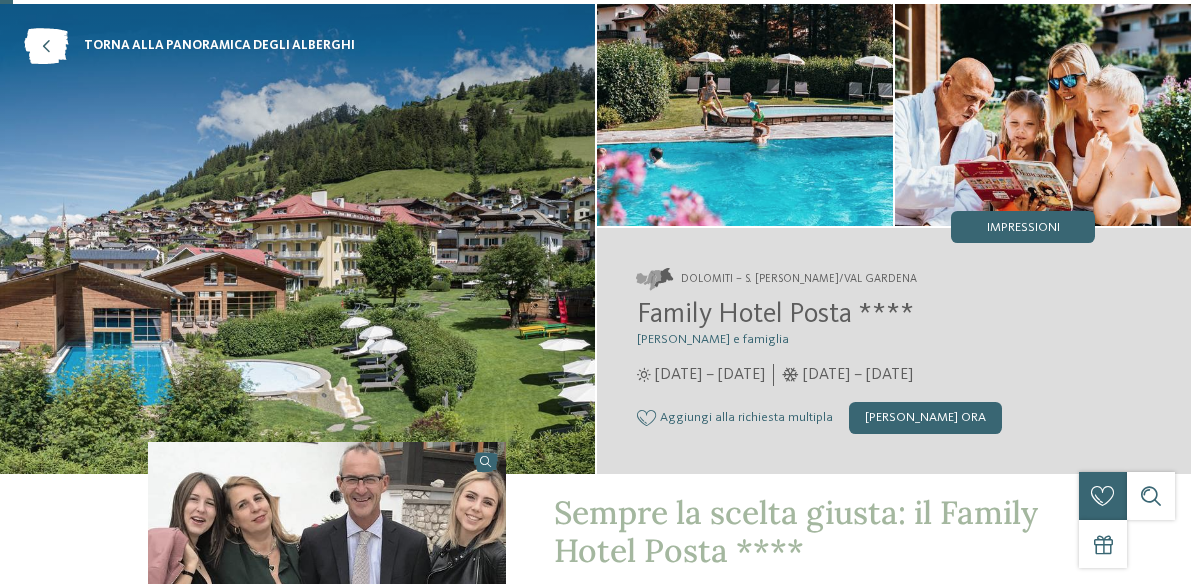scroll, scrollTop: 87, scrollLeft: 0, axis: vertical 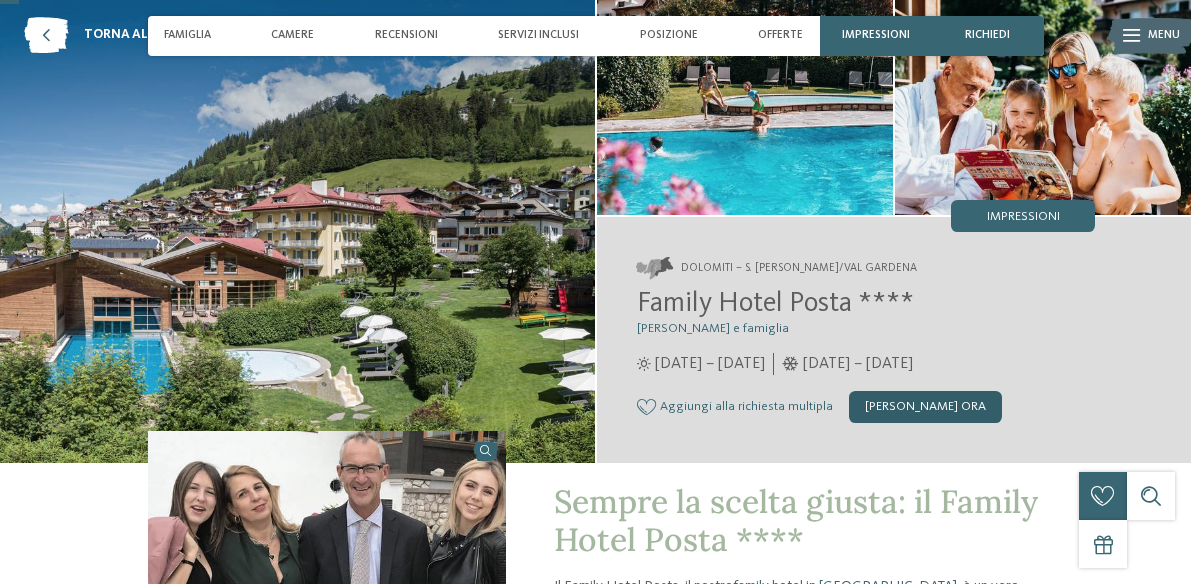 click on "[PERSON_NAME] ora" at bounding box center [925, 407] 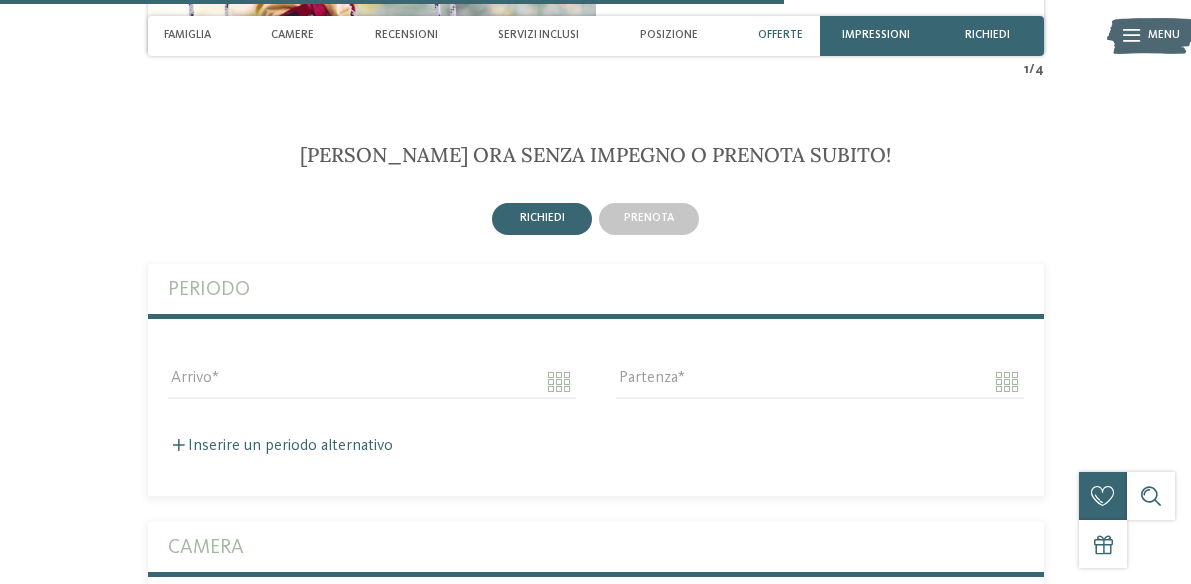 scroll, scrollTop: 3645, scrollLeft: 0, axis: vertical 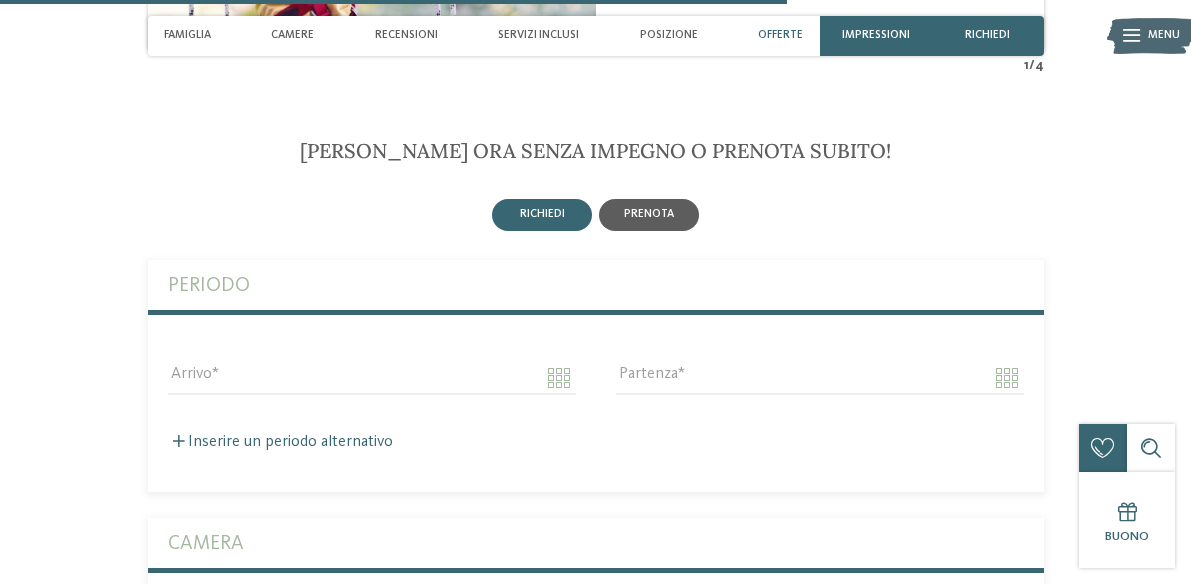 click on "prenota" at bounding box center [649, 214] 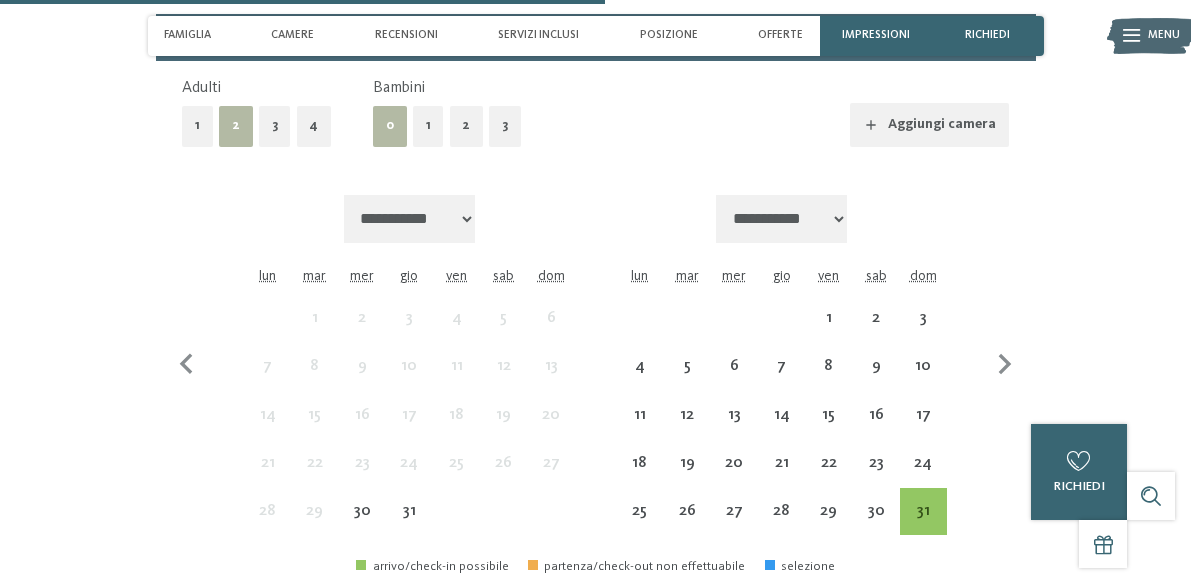 scroll, scrollTop: 3929, scrollLeft: 0, axis: vertical 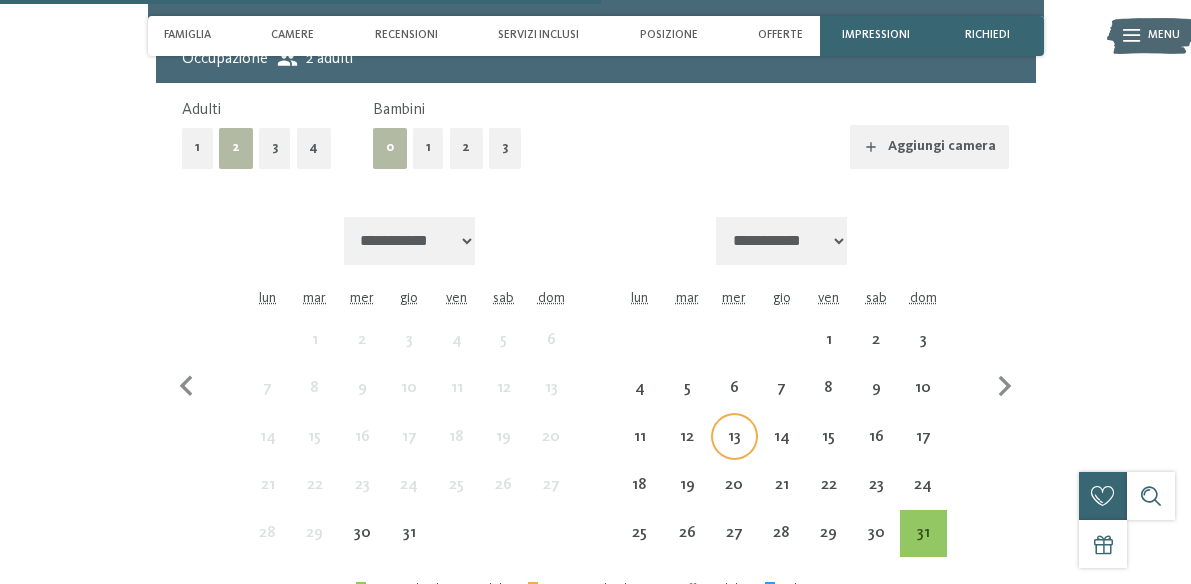click on "13" at bounding box center [734, 450] 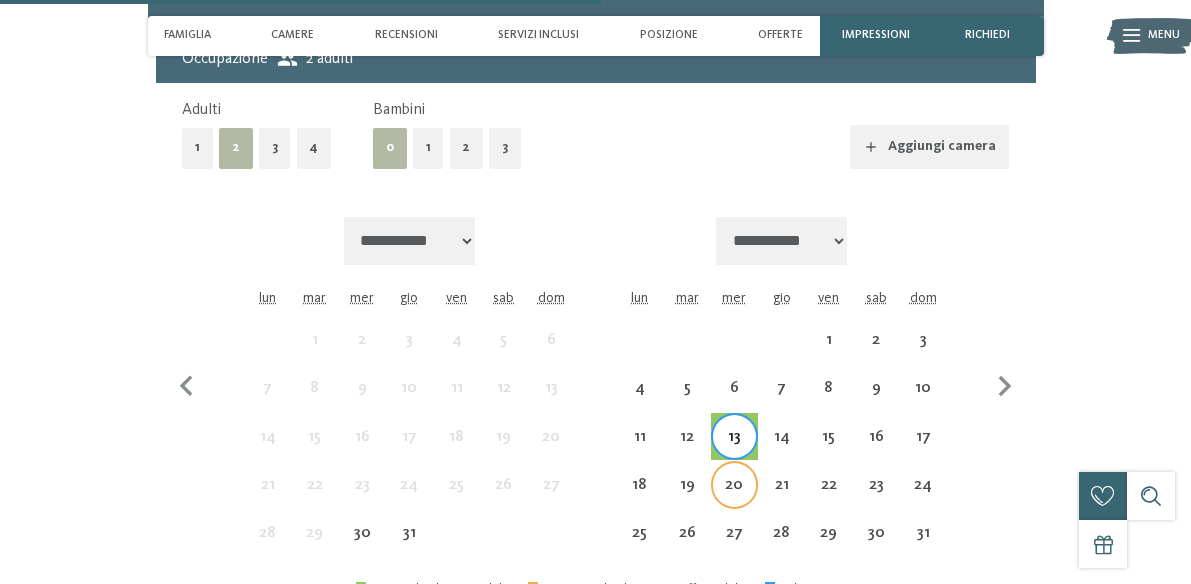 click on "20" at bounding box center (734, 498) 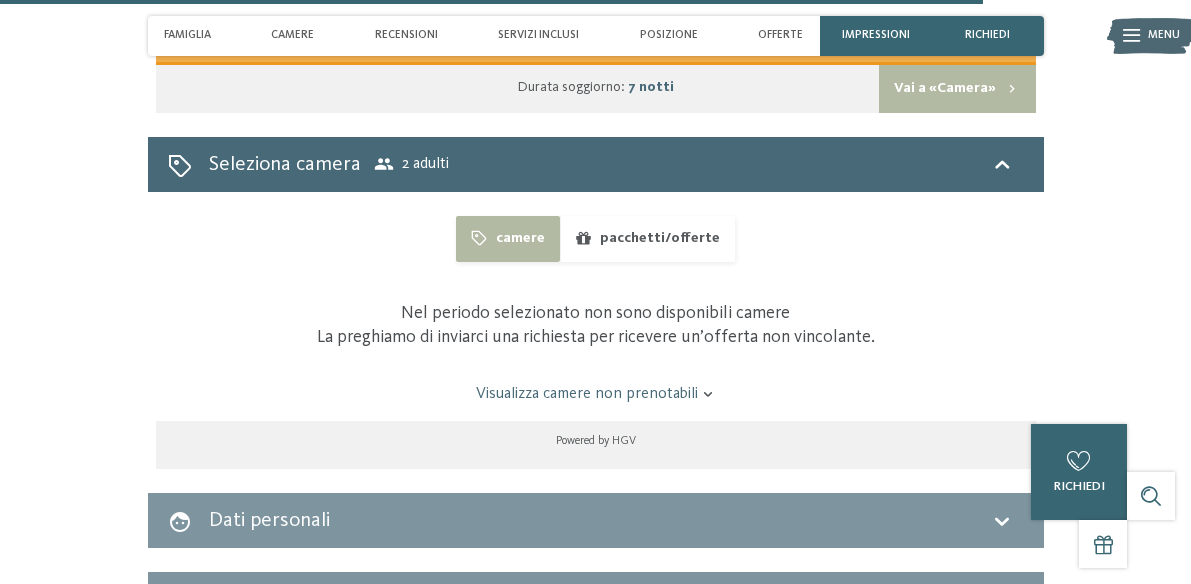 scroll, scrollTop: 4494, scrollLeft: 0, axis: vertical 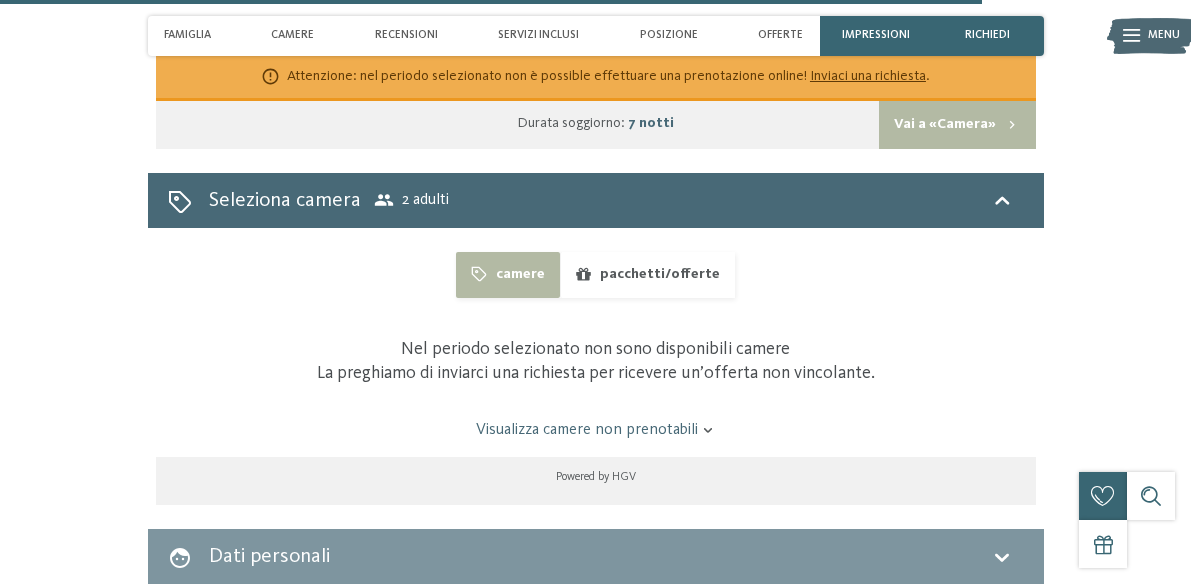 click 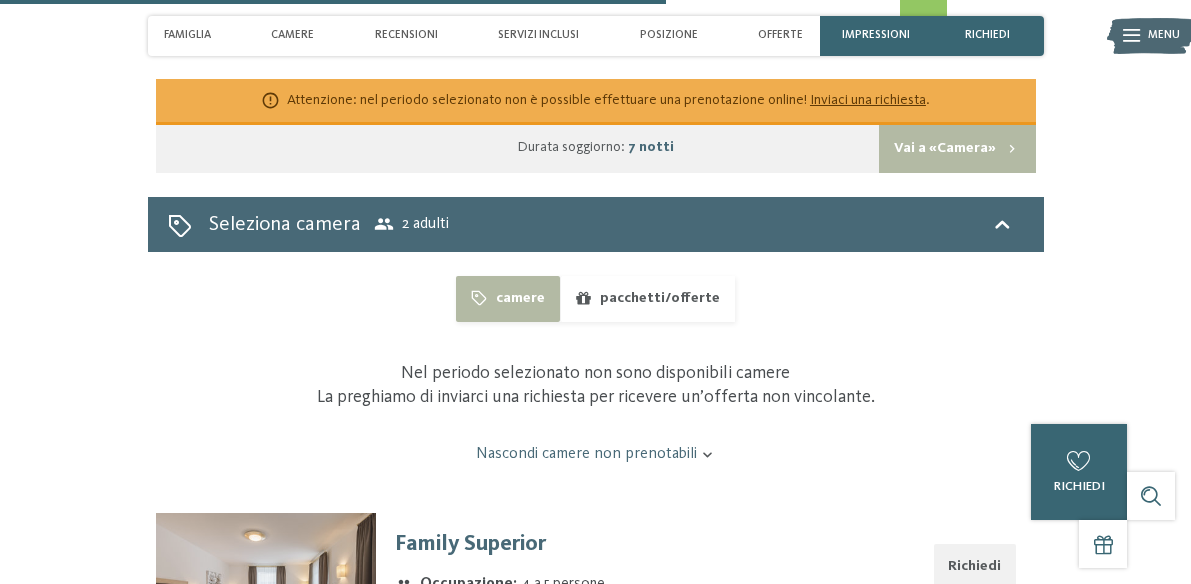 scroll, scrollTop: 4472, scrollLeft: 0, axis: vertical 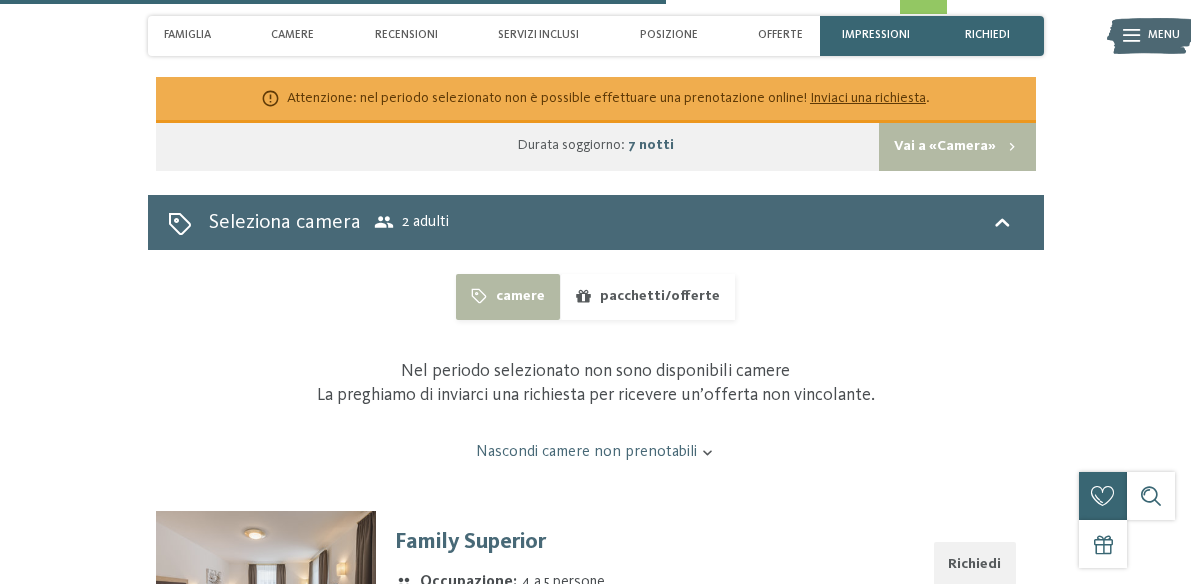 click 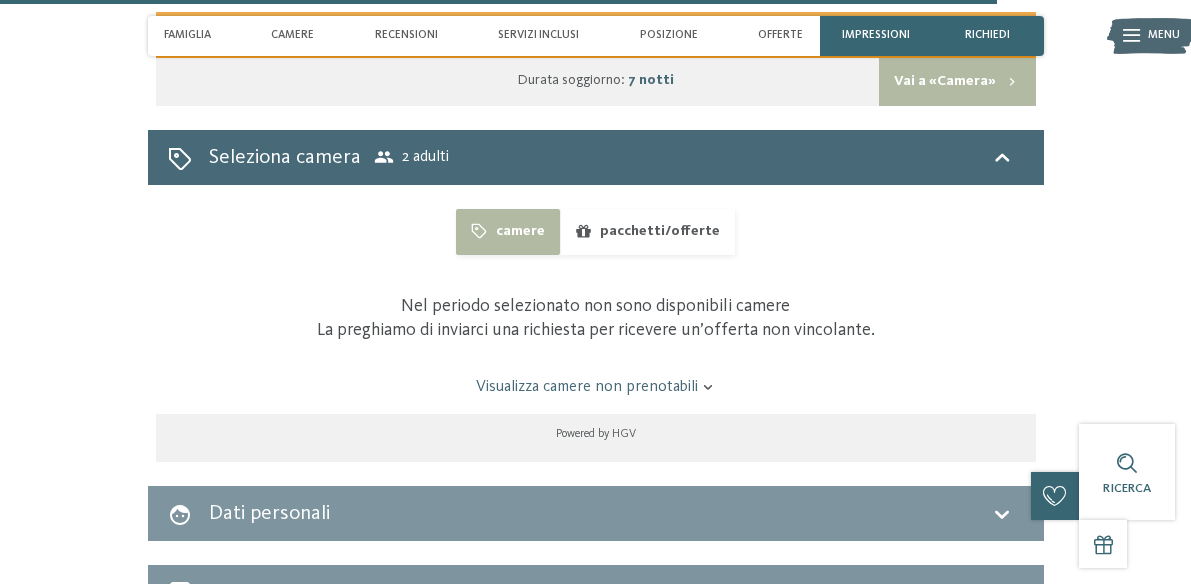 scroll, scrollTop: 4522, scrollLeft: 0, axis: vertical 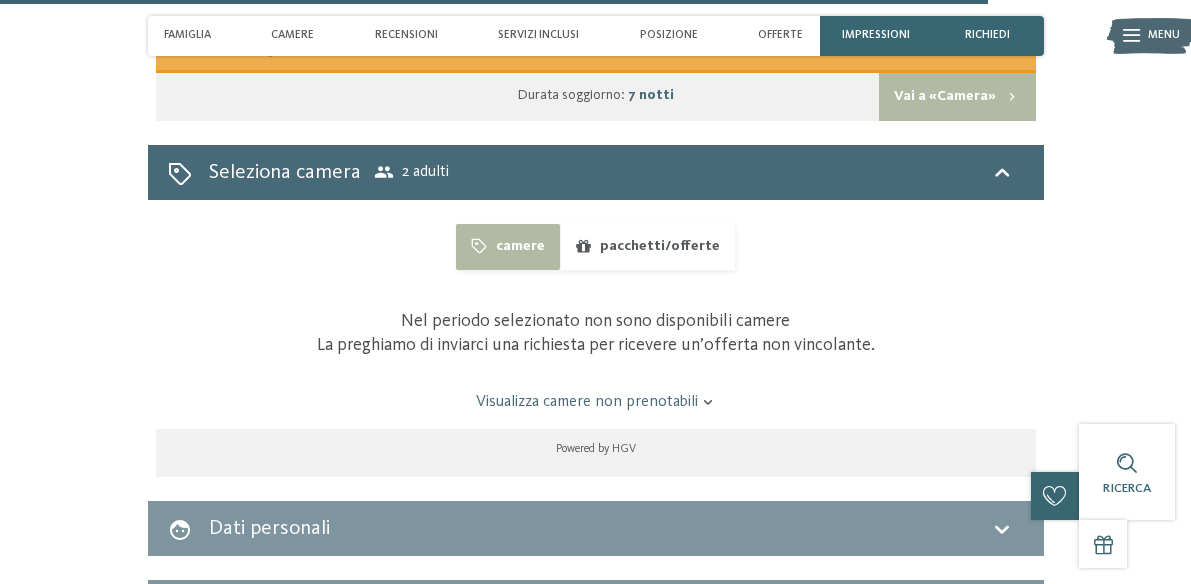 click on "pacchetti/offerte" at bounding box center (647, 247) 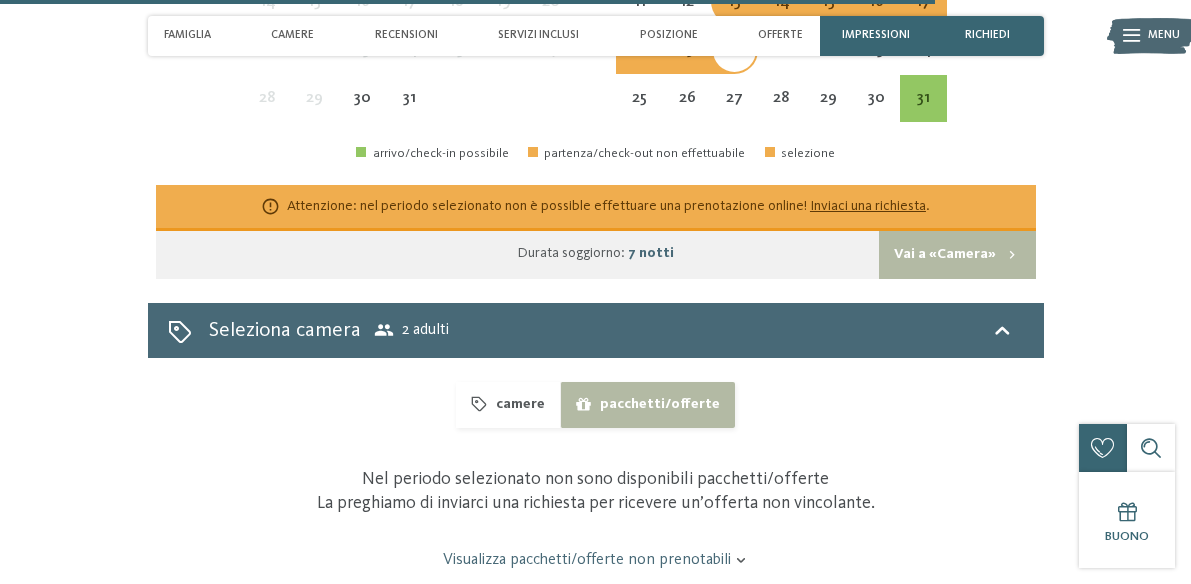 scroll, scrollTop: 4408, scrollLeft: 0, axis: vertical 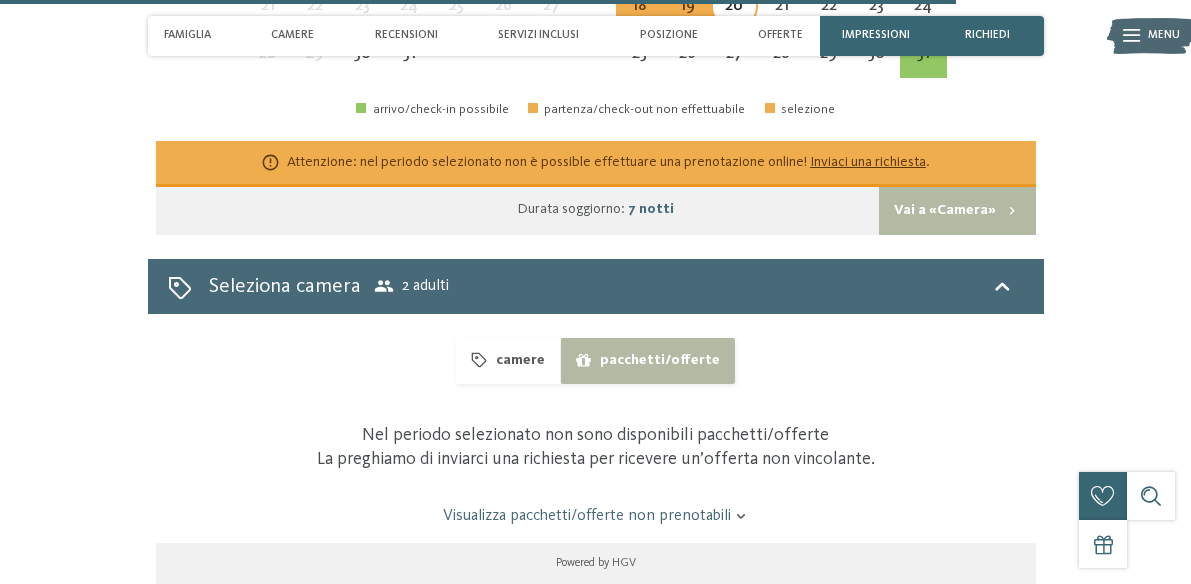 click on "Vai a «Camera»" at bounding box center [957, 211] 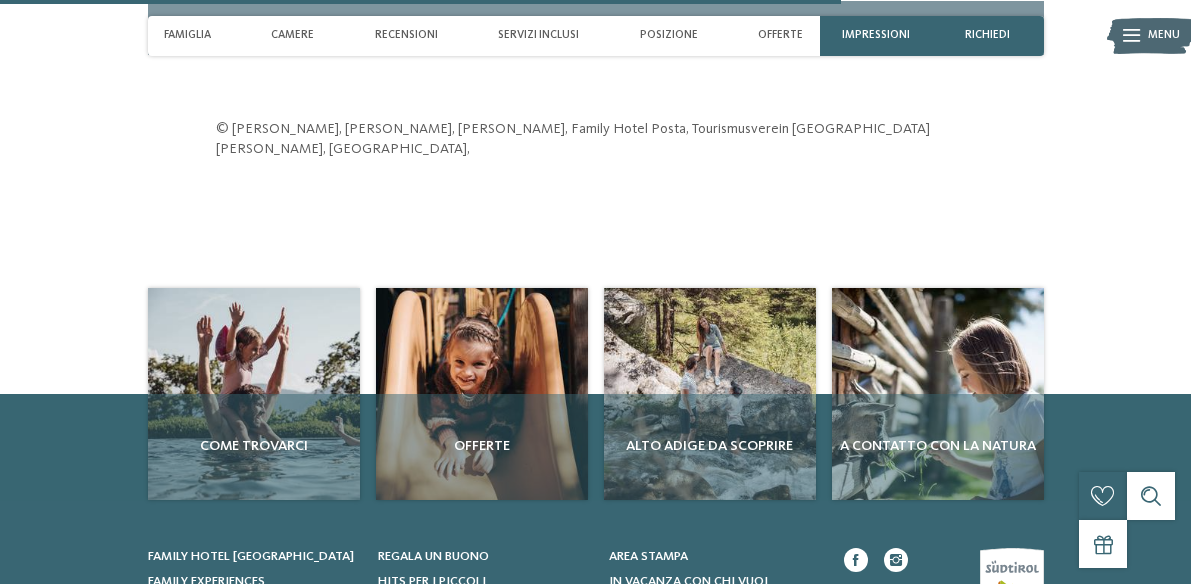scroll, scrollTop: 3866, scrollLeft: 0, axis: vertical 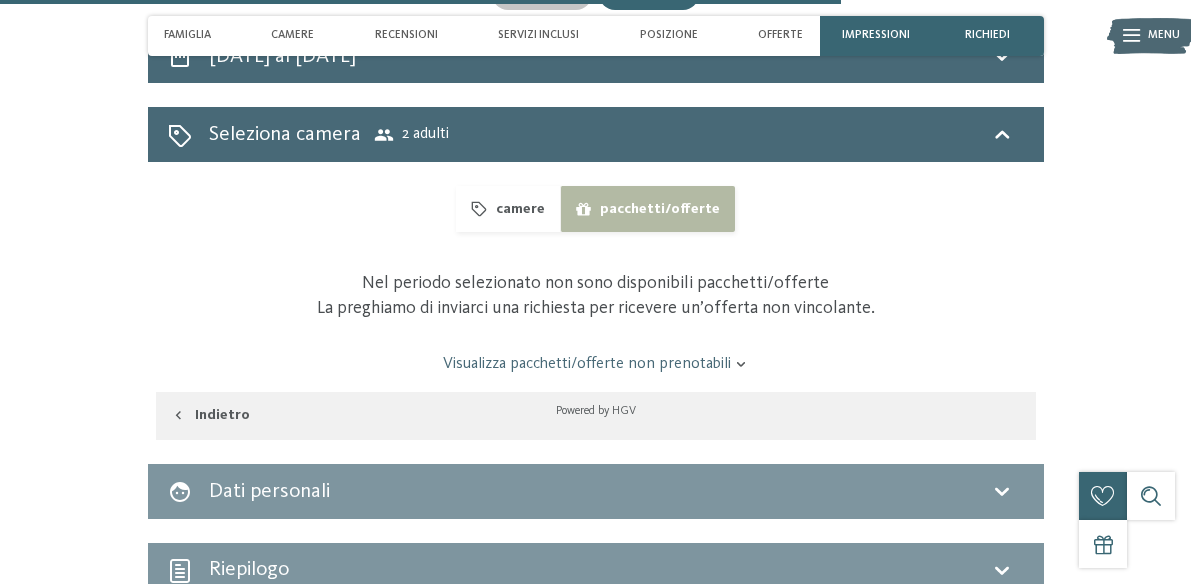 click on "camere" at bounding box center [507, 209] 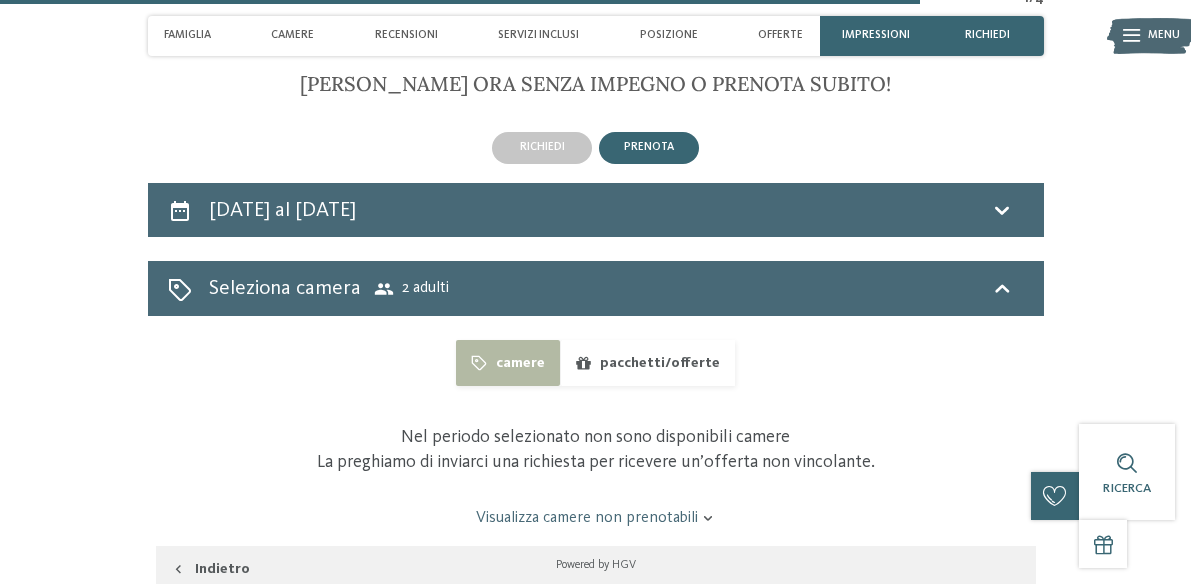 scroll, scrollTop: 3675, scrollLeft: 0, axis: vertical 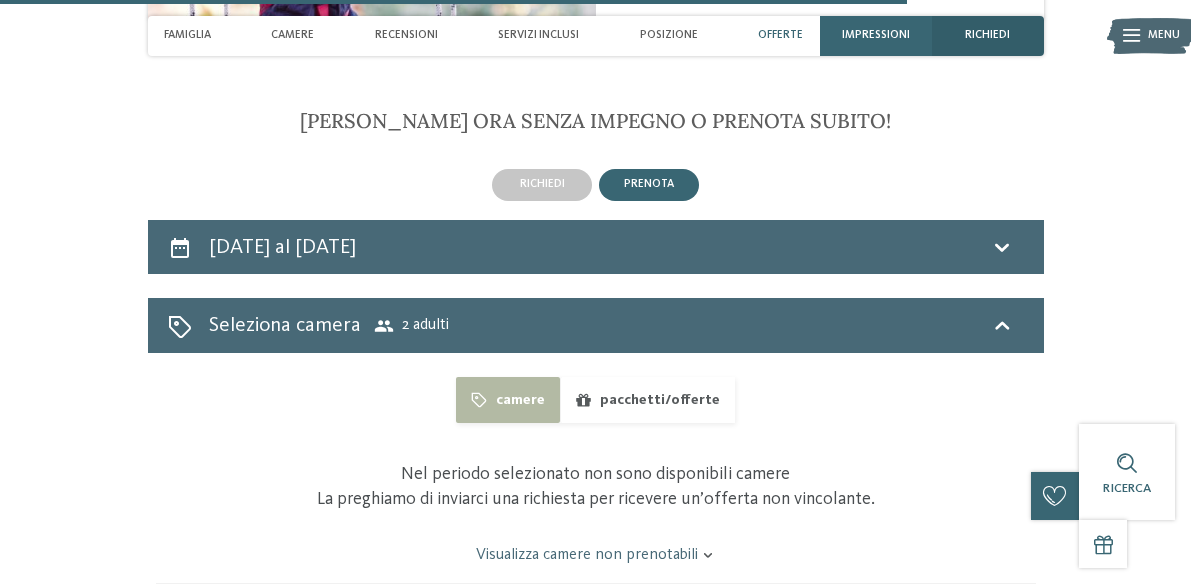 click on "richiedi" at bounding box center [987, 35] 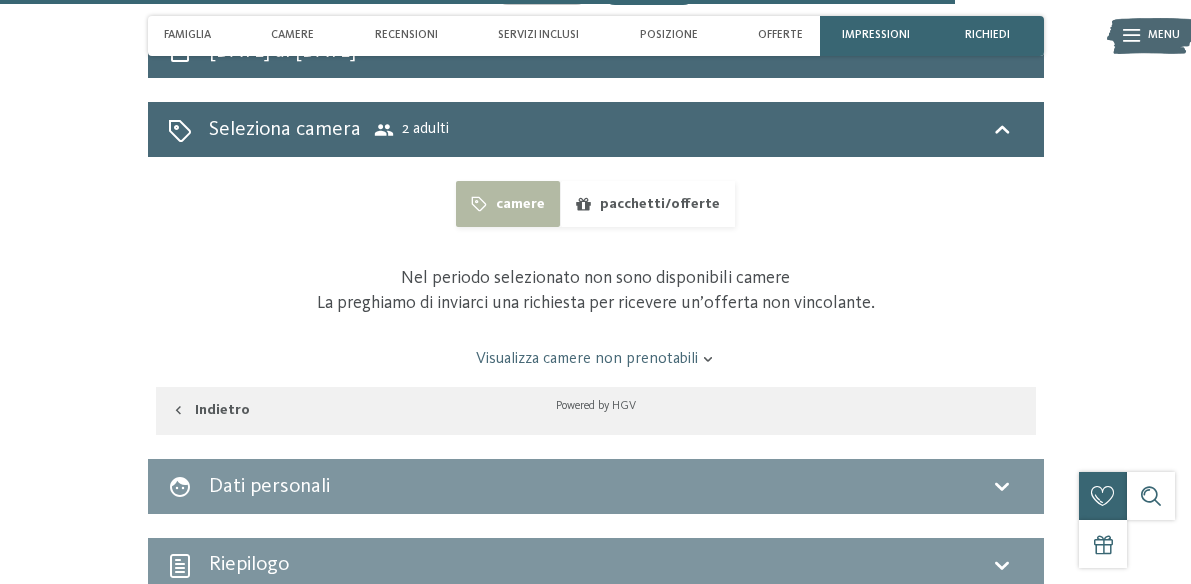 scroll, scrollTop: 3871, scrollLeft: 0, axis: vertical 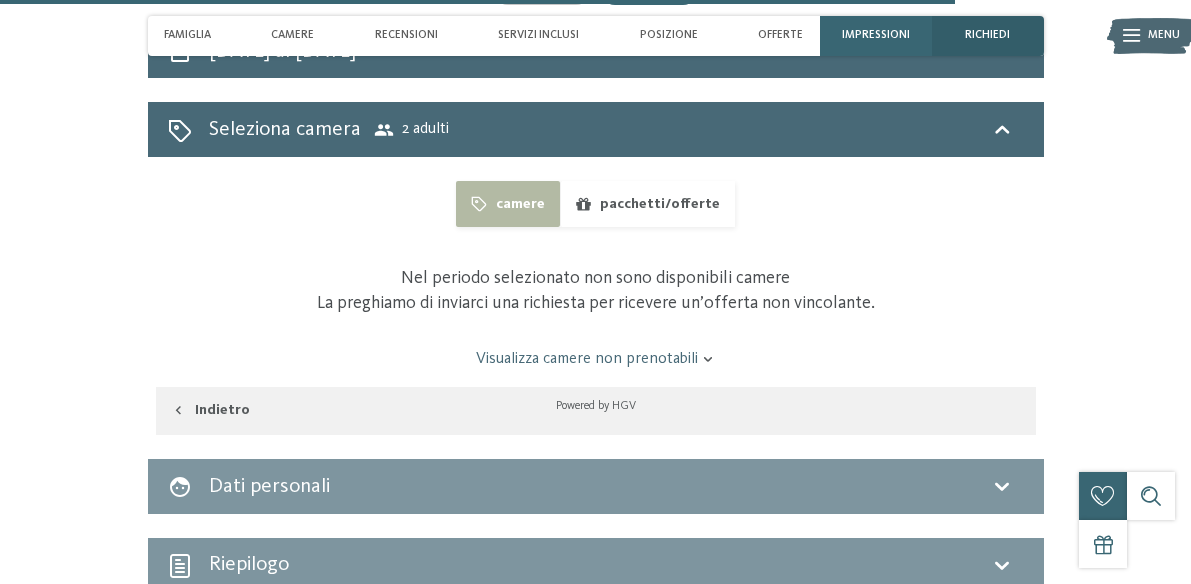 click on "richiedi" at bounding box center (987, 35) 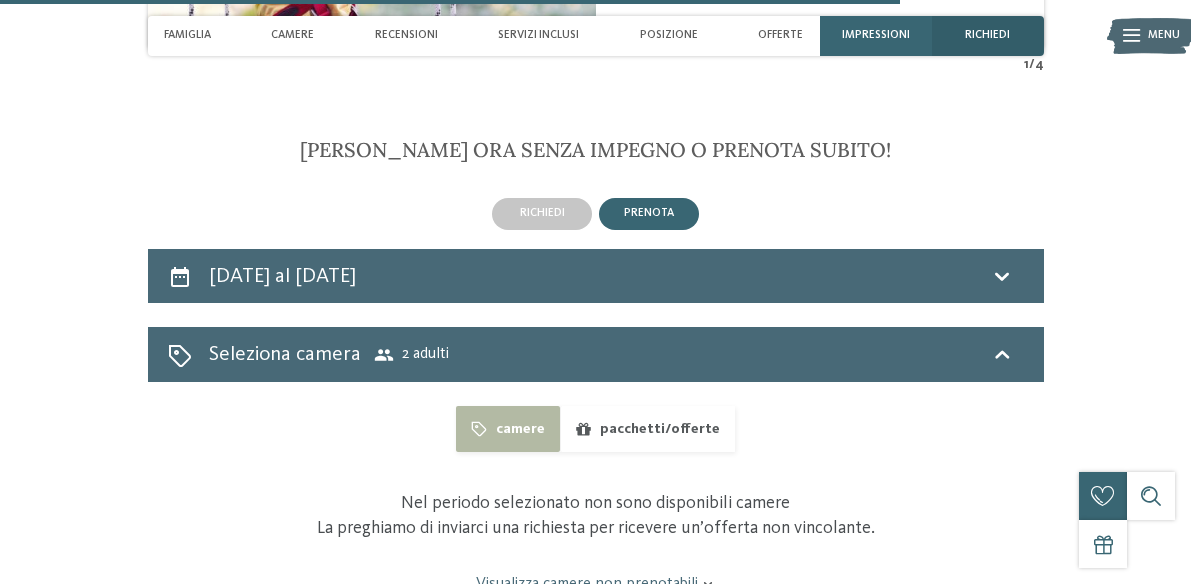 scroll, scrollTop: 3645, scrollLeft: 0, axis: vertical 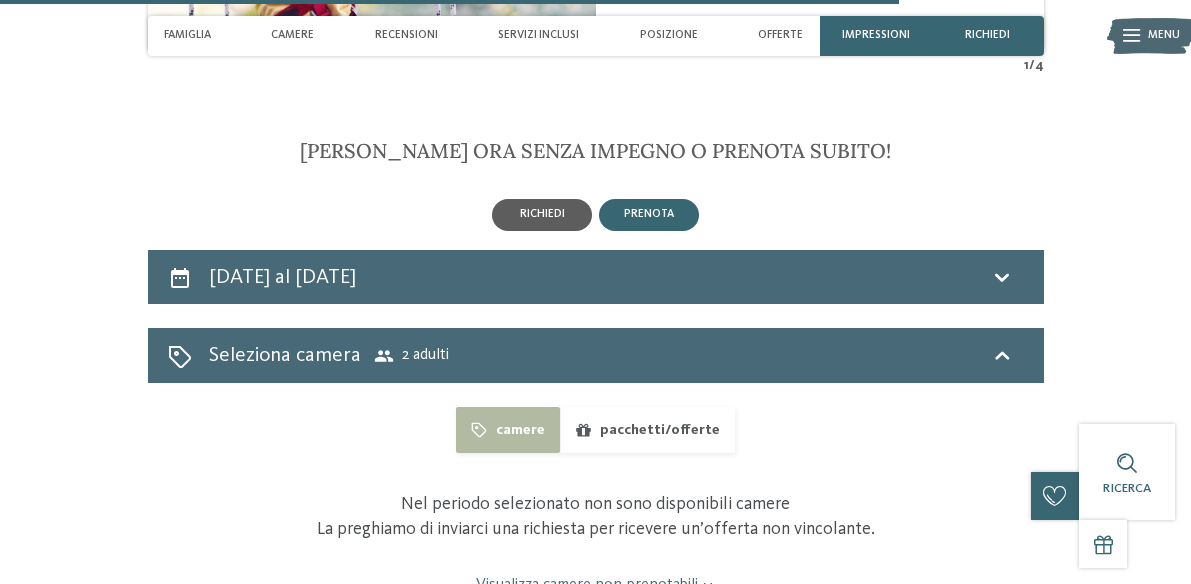 click on "richiedi" at bounding box center (542, 214) 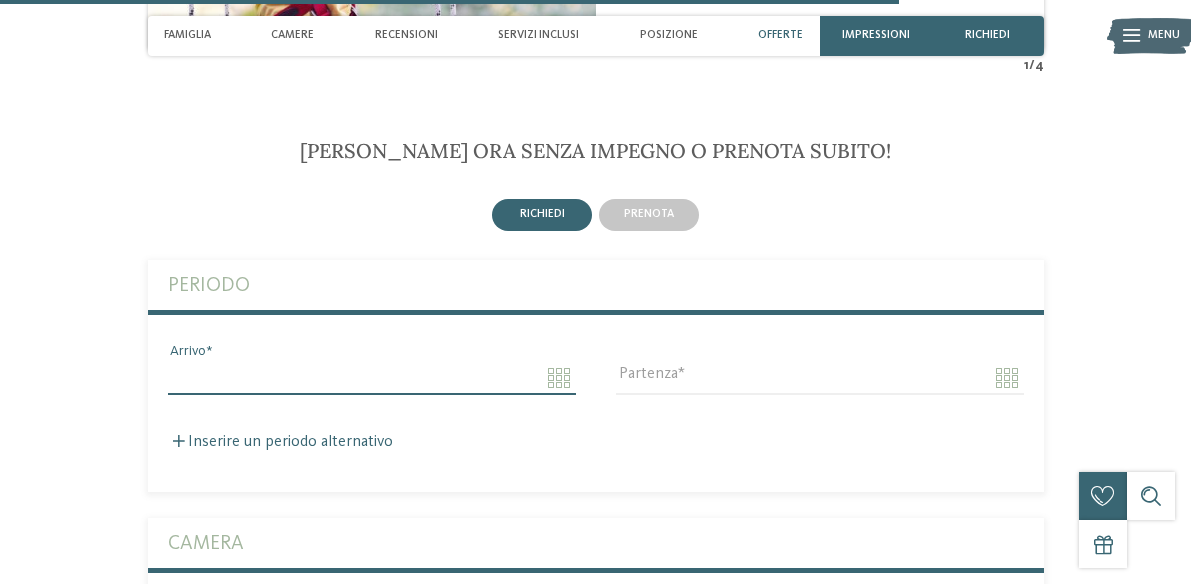 click on "Arrivo" at bounding box center (372, 378) 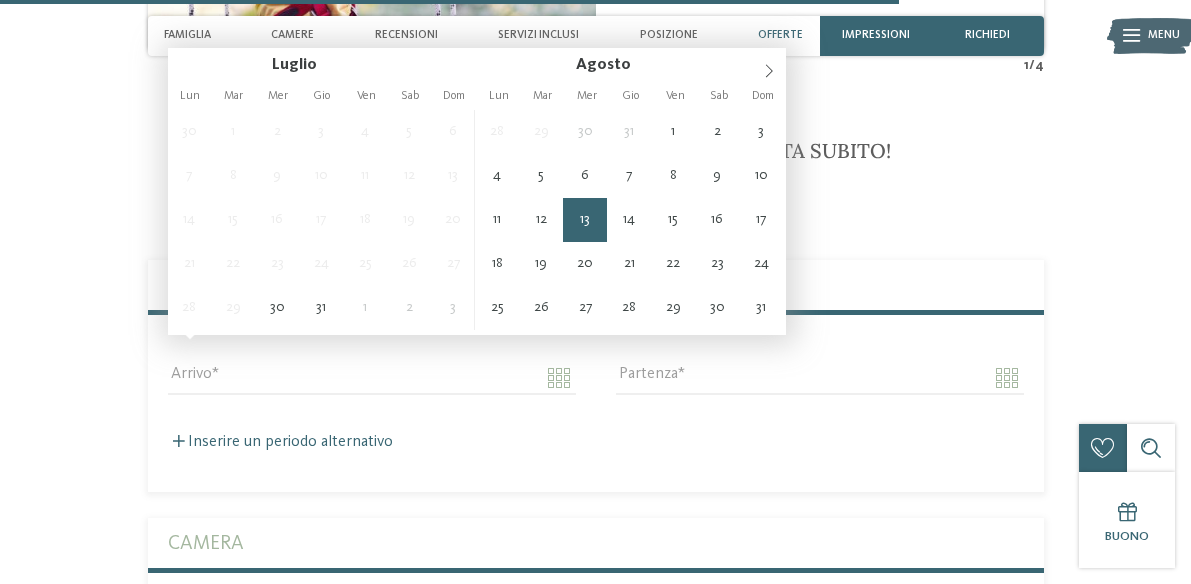 type on "**********" 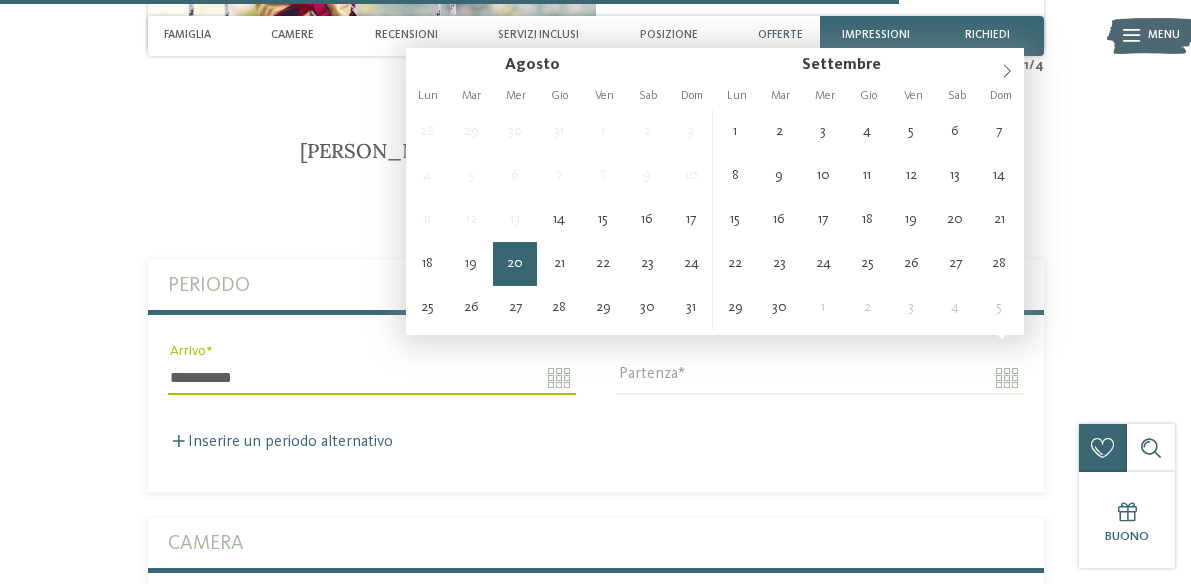 type on "**********" 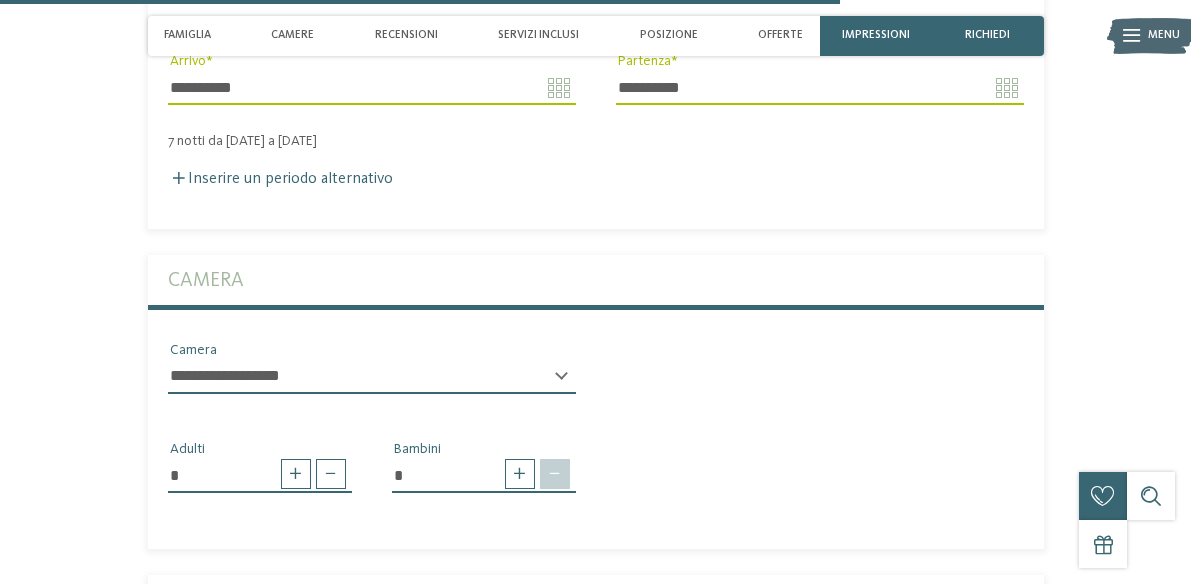 scroll, scrollTop: 3935, scrollLeft: 0, axis: vertical 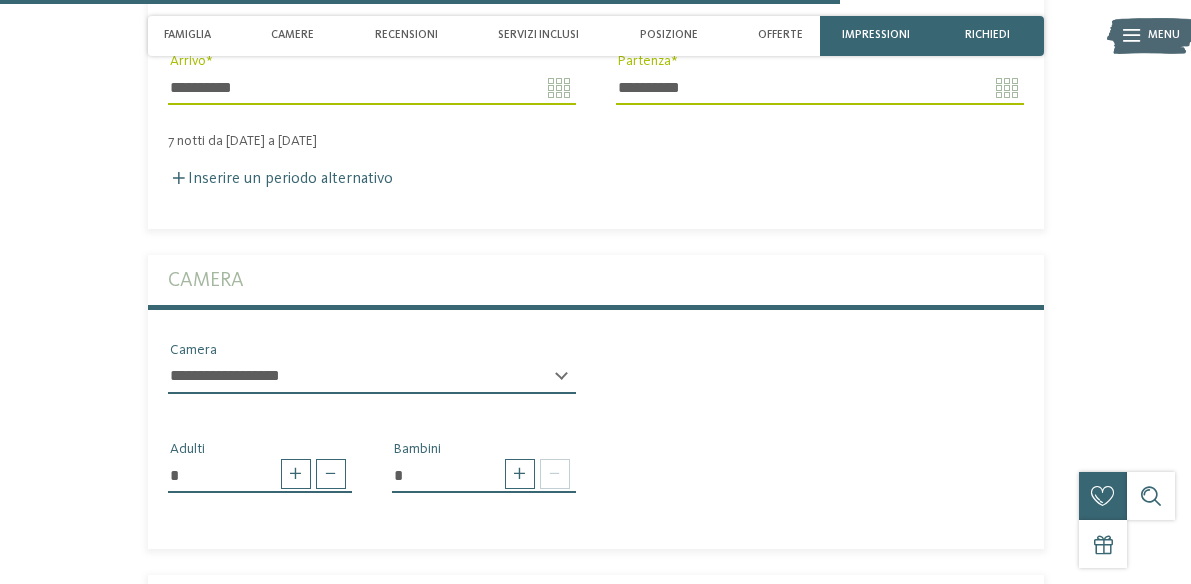 click on "Camera" at bounding box center (596, 280) 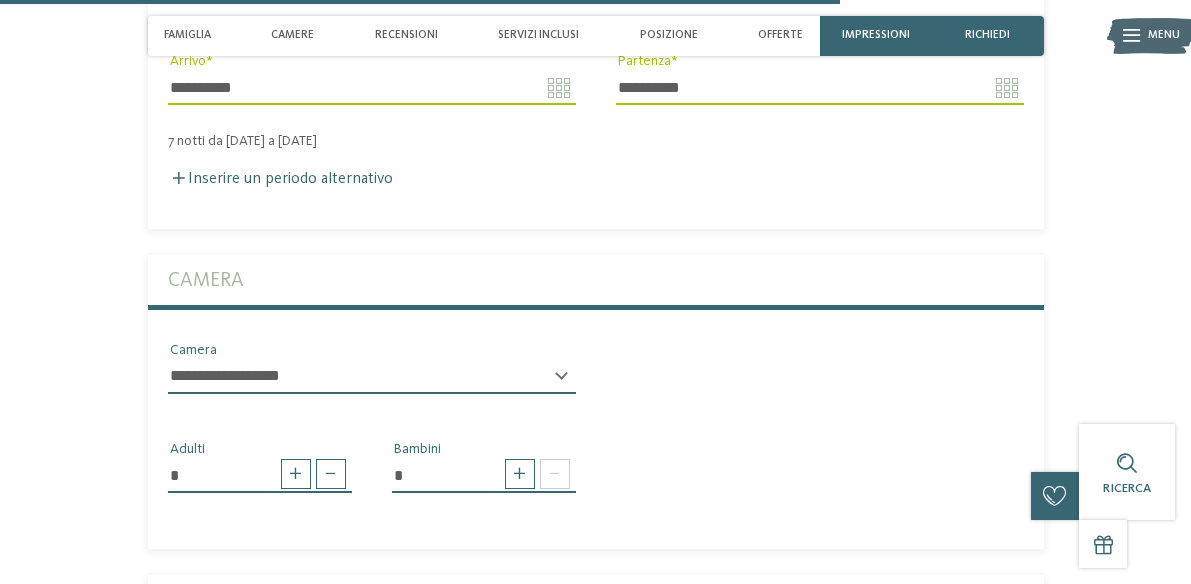 click on "**********" at bounding box center (372, 385) 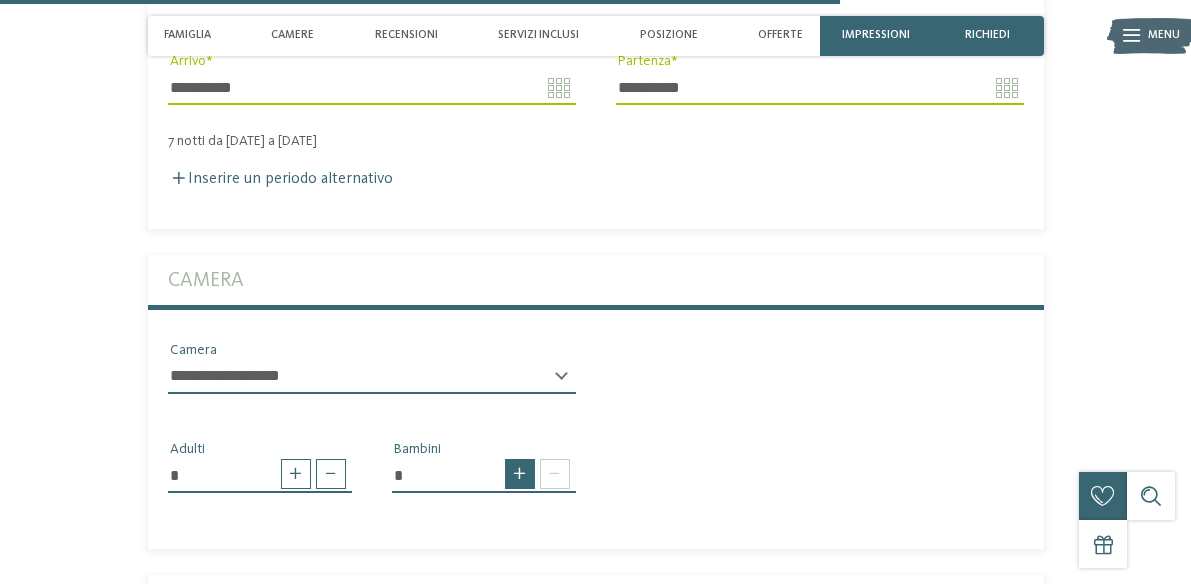 click at bounding box center (520, 474) 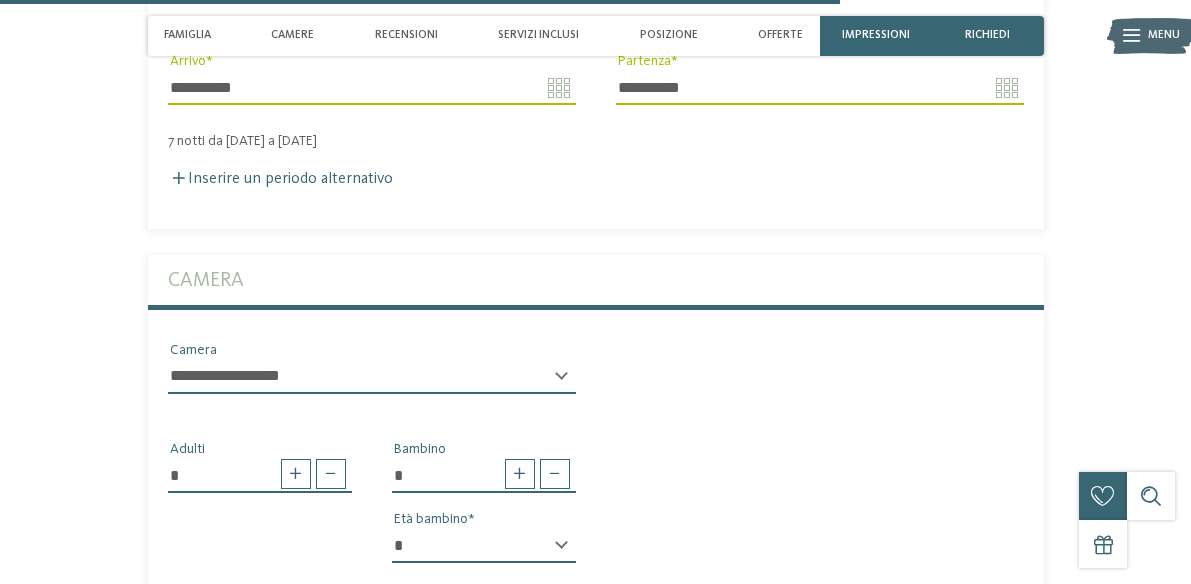 click on "* * * * * * * * * * * ** ** ** ** ** ** ** **     Età bambino" at bounding box center (484, 554) 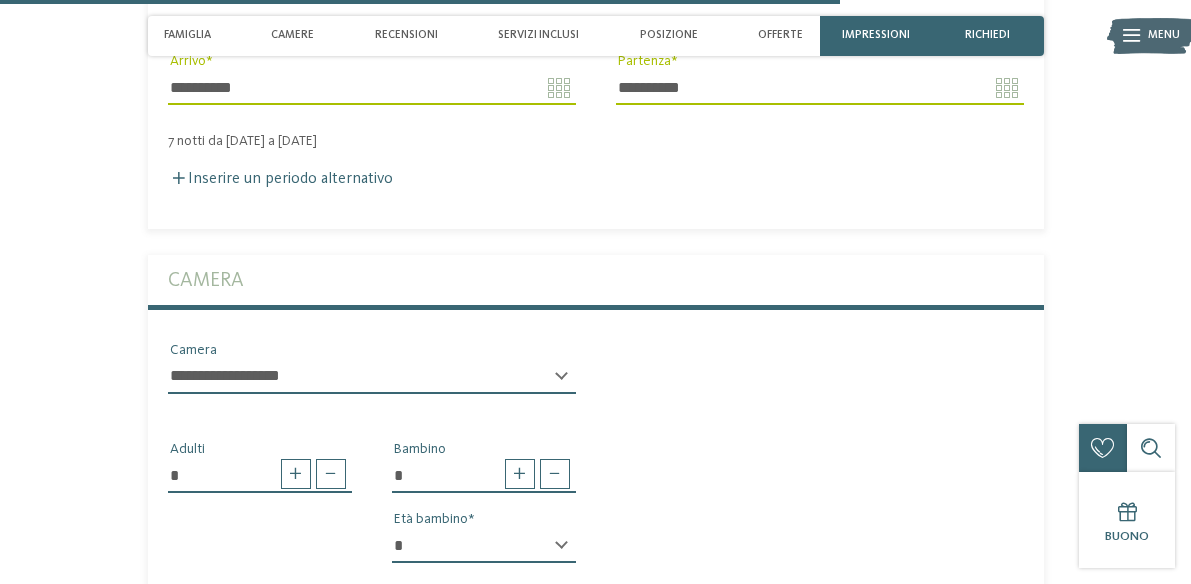 select on "**" 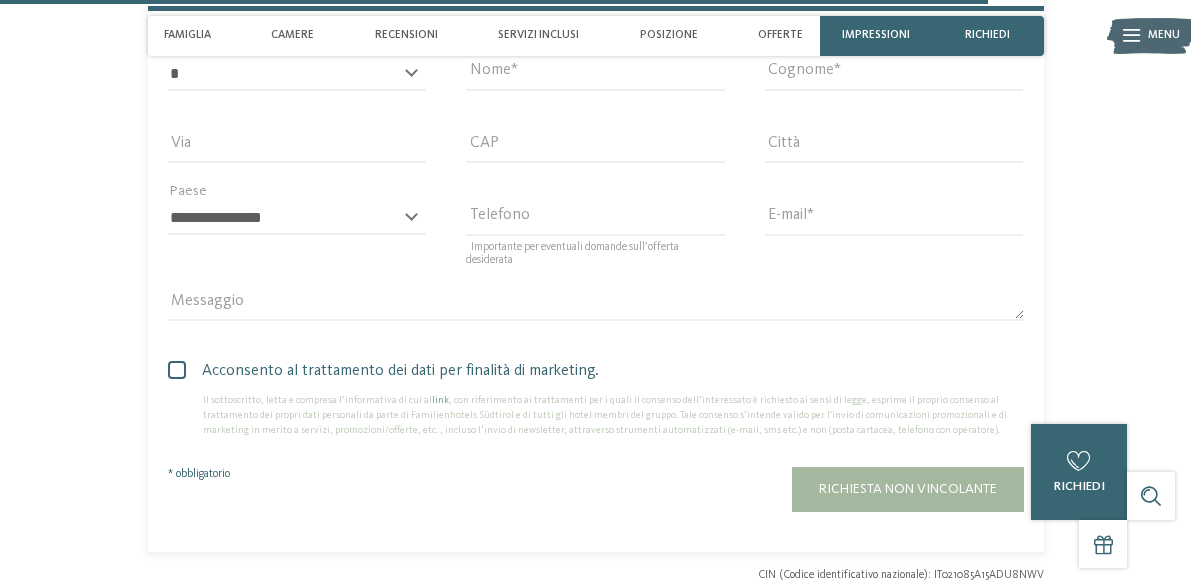 scroll, scrollTop: 4687, scrollLeft: 0, axis: vertical 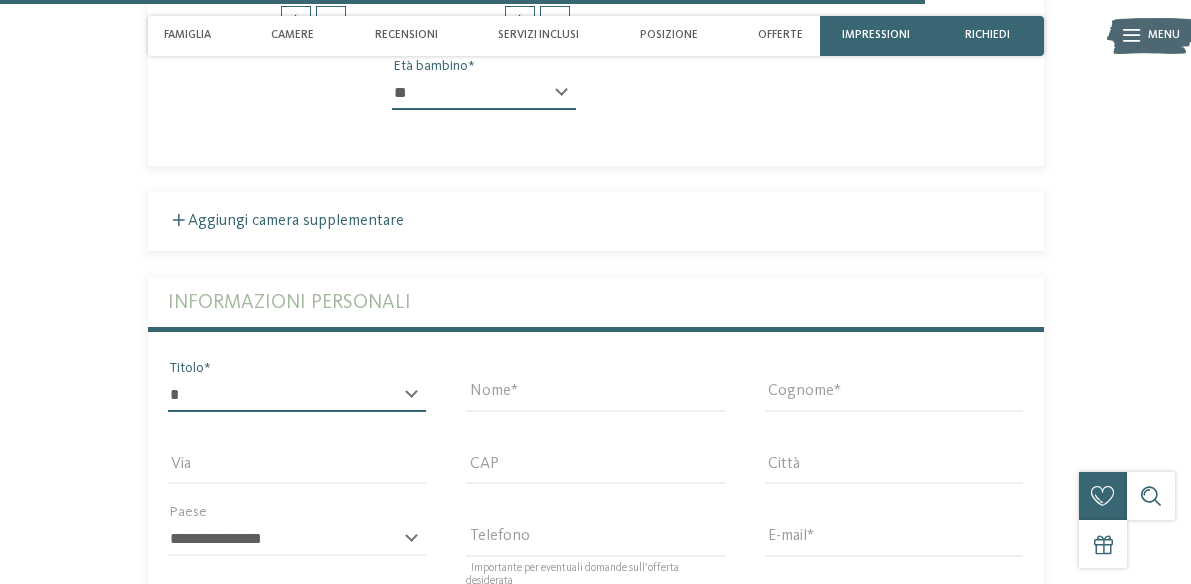 select on "*" 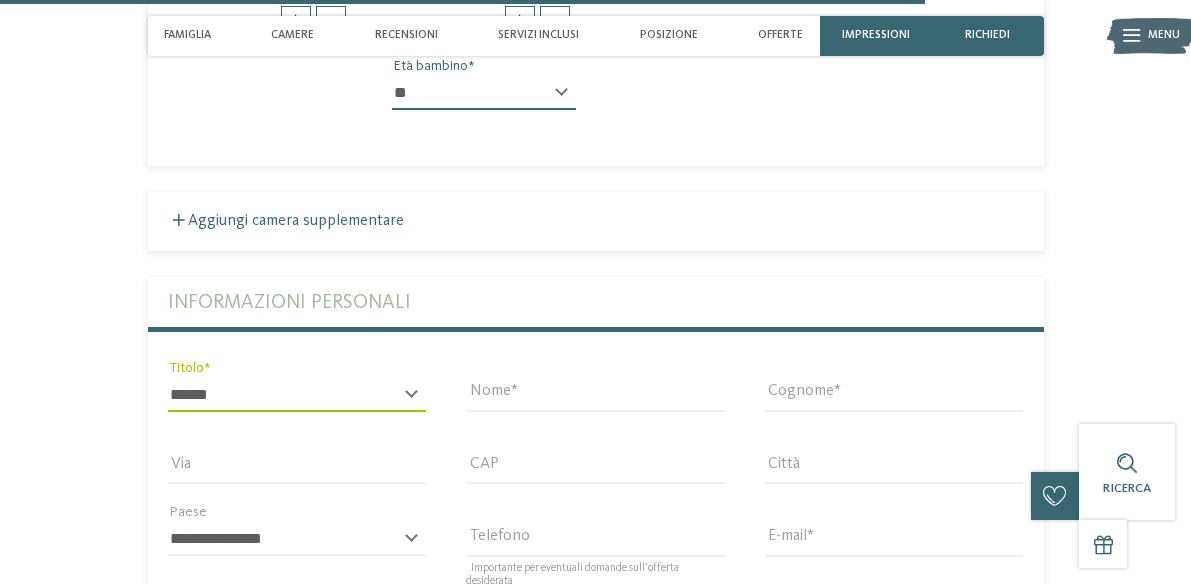 click on "Nome" at bounding box center [595, 394] 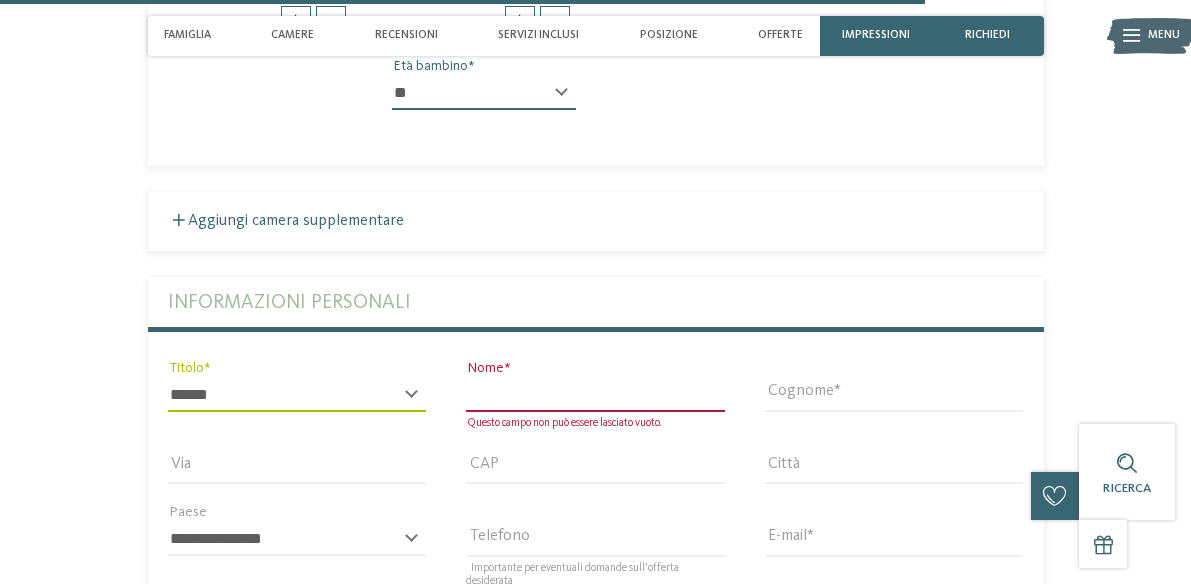 click on "Nome" at bounding box center (595, 395) 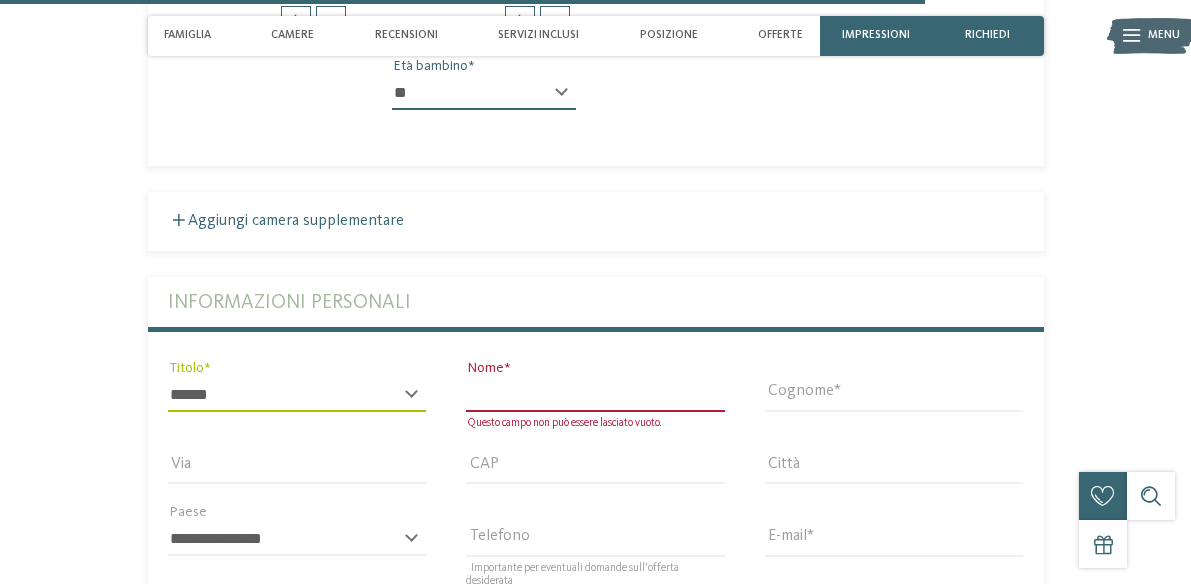 type on "******" 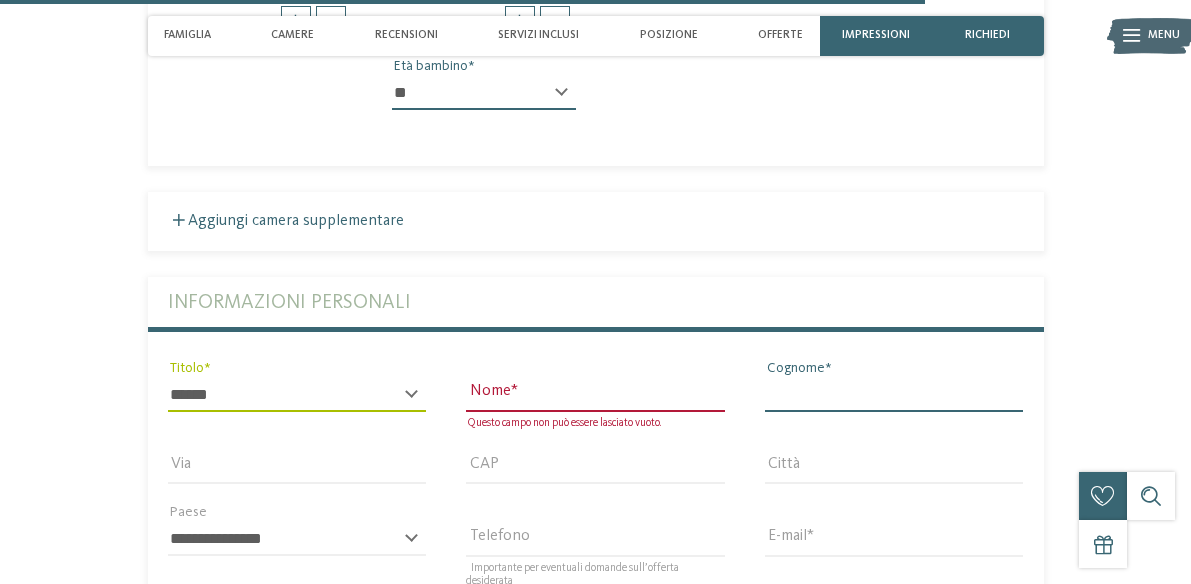 type on "*******" 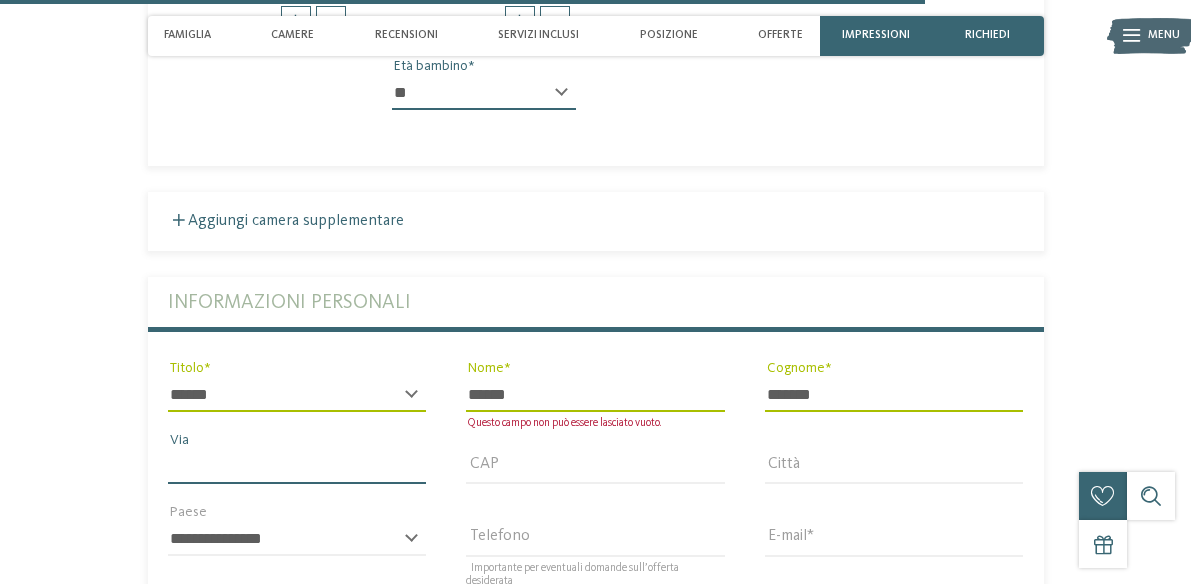 type on "**********" 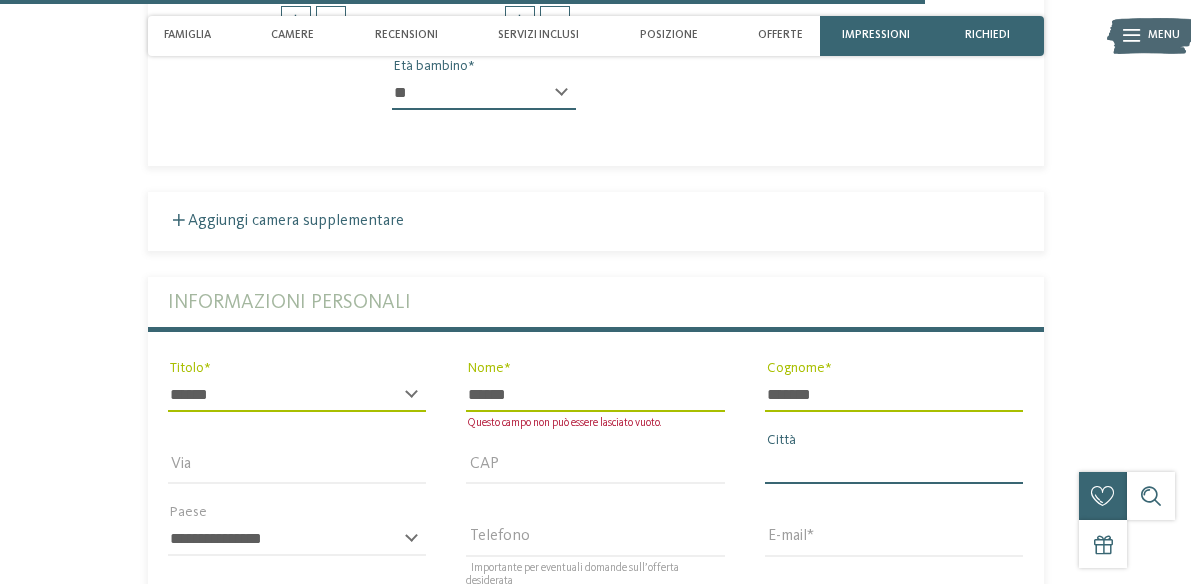 type on "****" 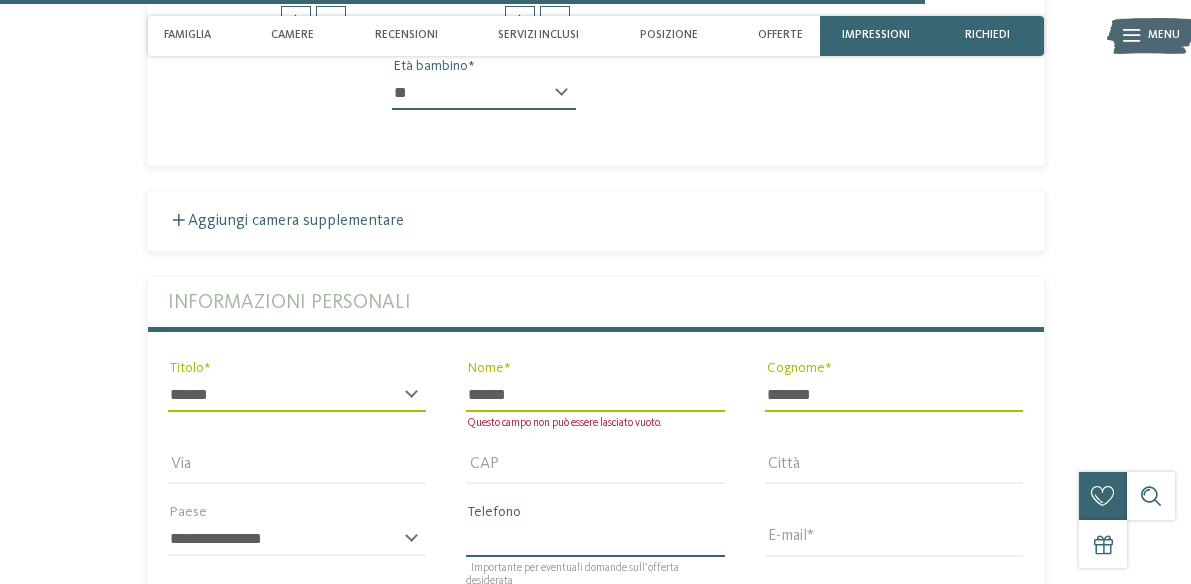 type on "**********" 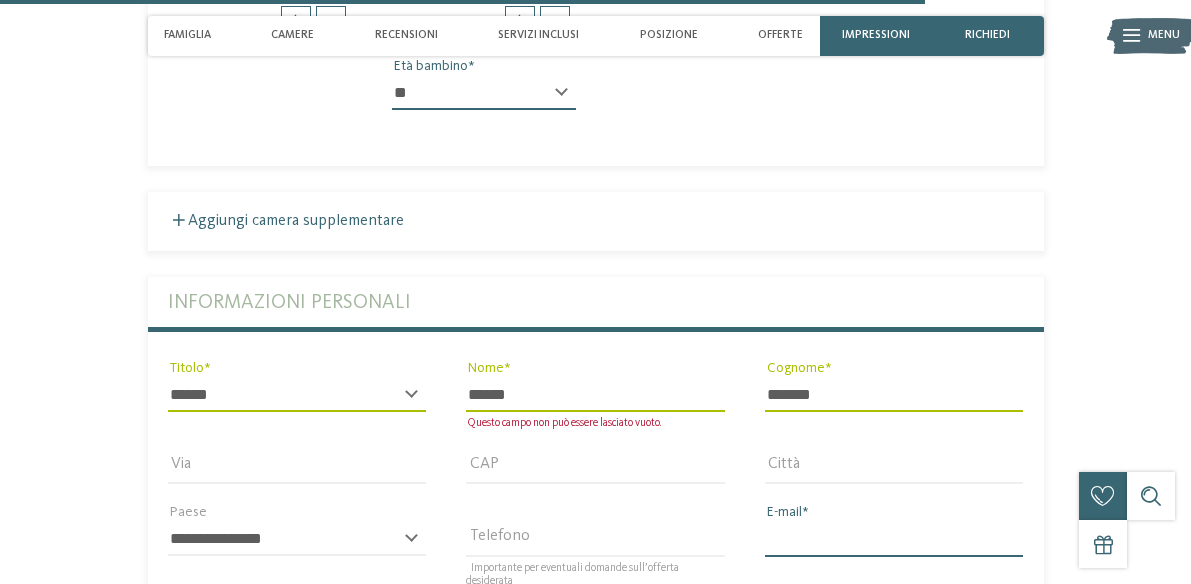 type on "**********" 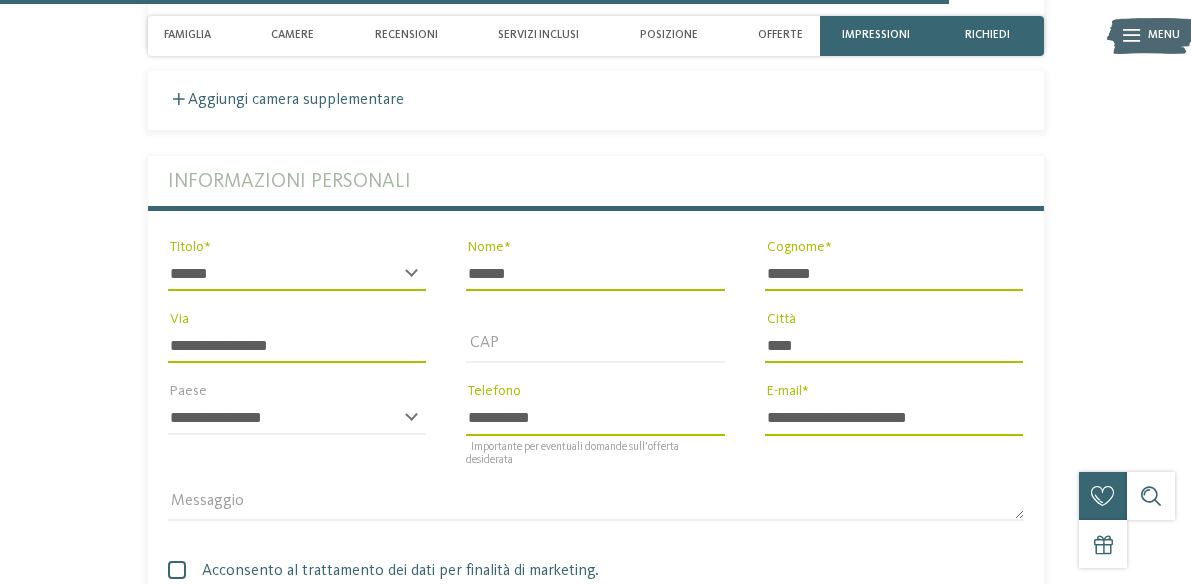 scroll, scrollTop: 4521, scrollLeft: 0, axis: vertical 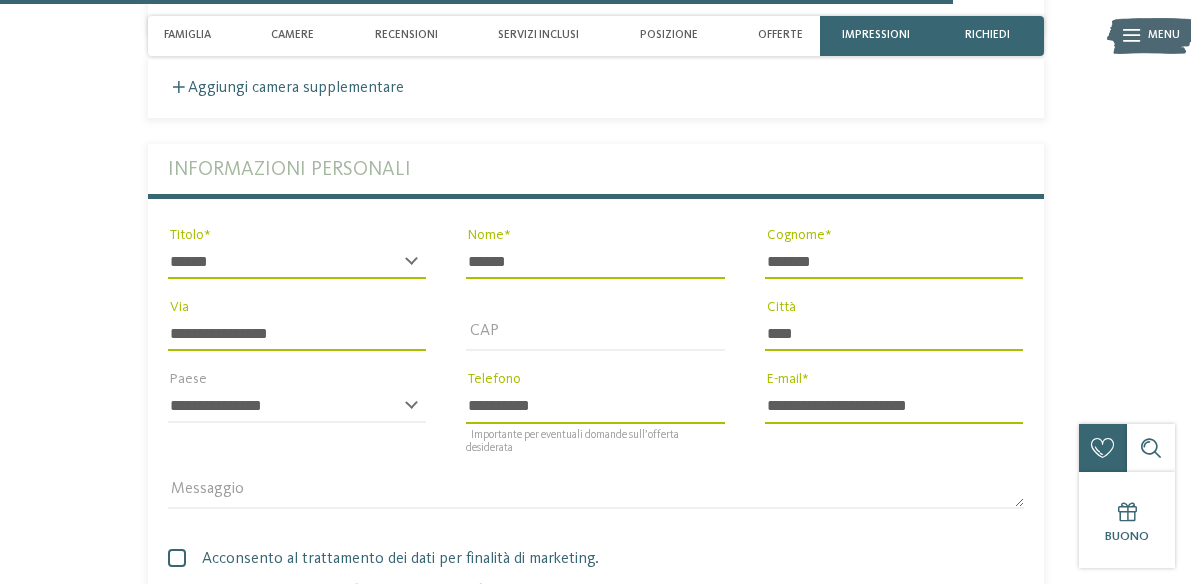 drag, startPoint x: 570, startPoint y: 378, endPoint x: 441, endPoint y: 352, distance: 131.59407 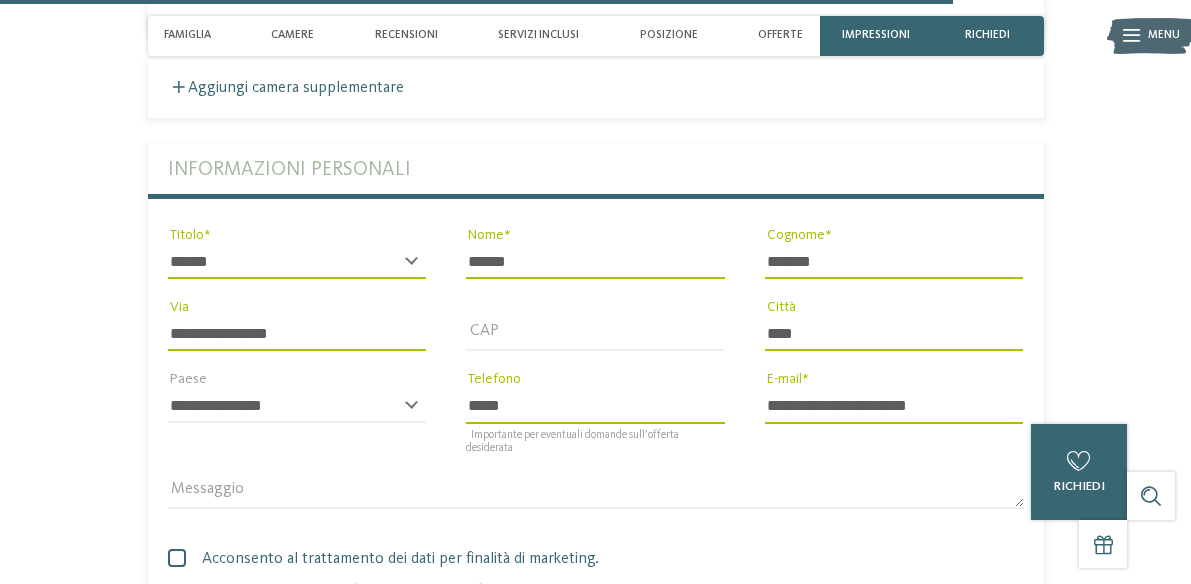 drag, startPoint x: 515, startPoint y: 375, endPoint x: 190, endPoint y: 358, distance: 325.4443 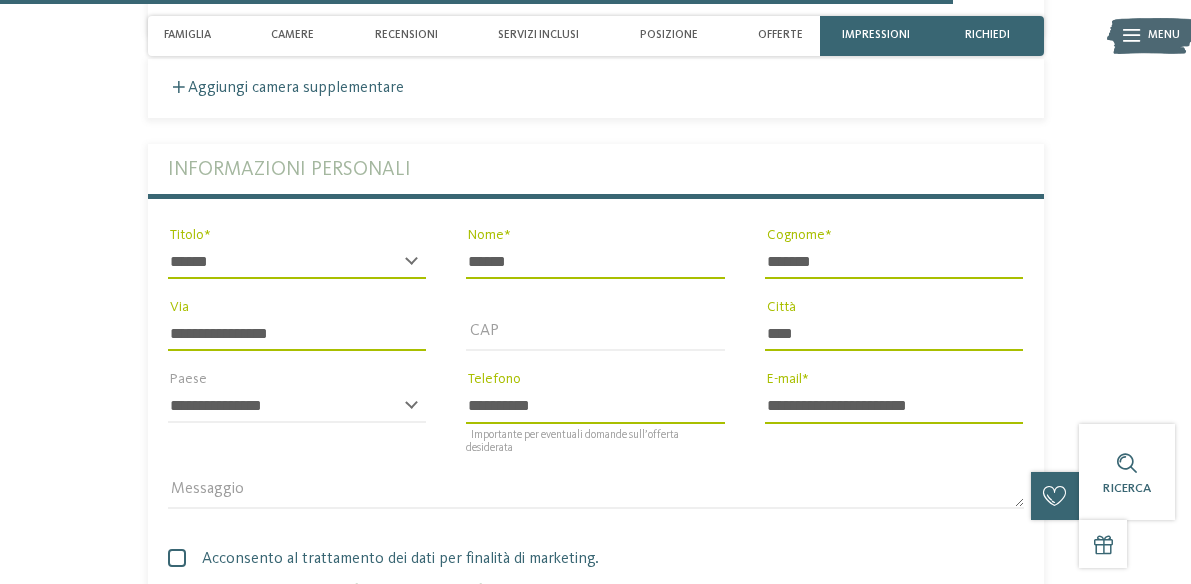 type on "**********" 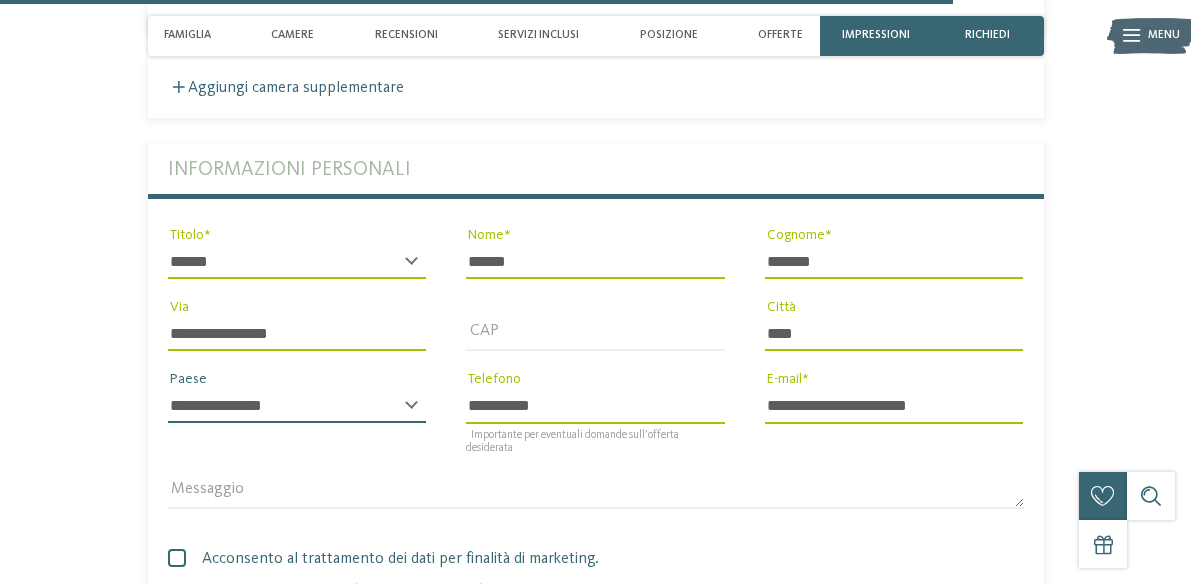 select on "**" 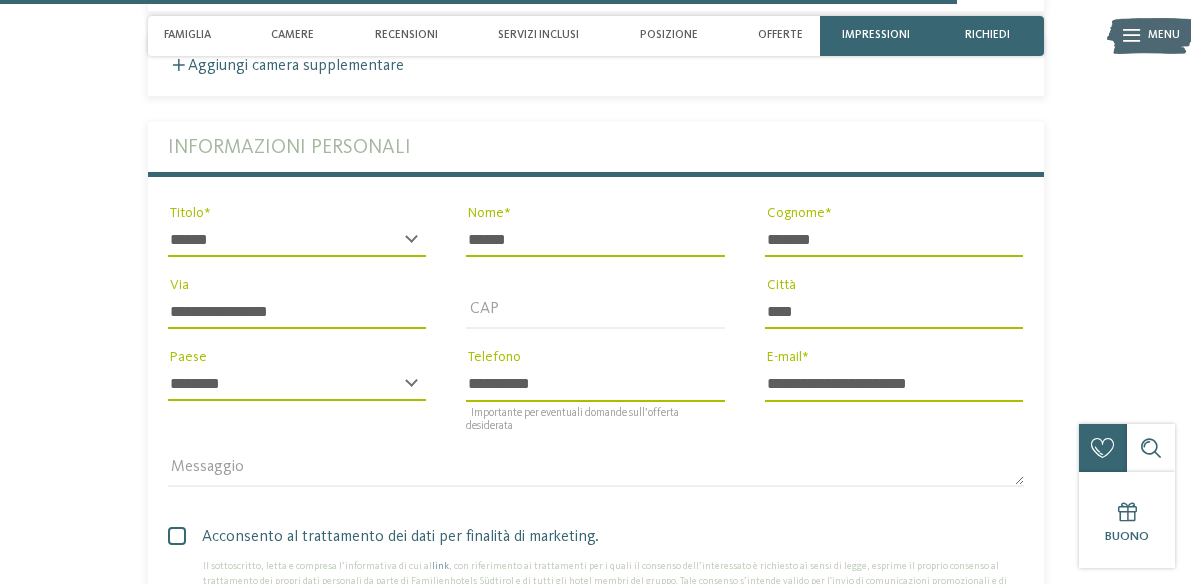 scroll, scrollTop: 4543, scrollLeft: 0, axis: vertical 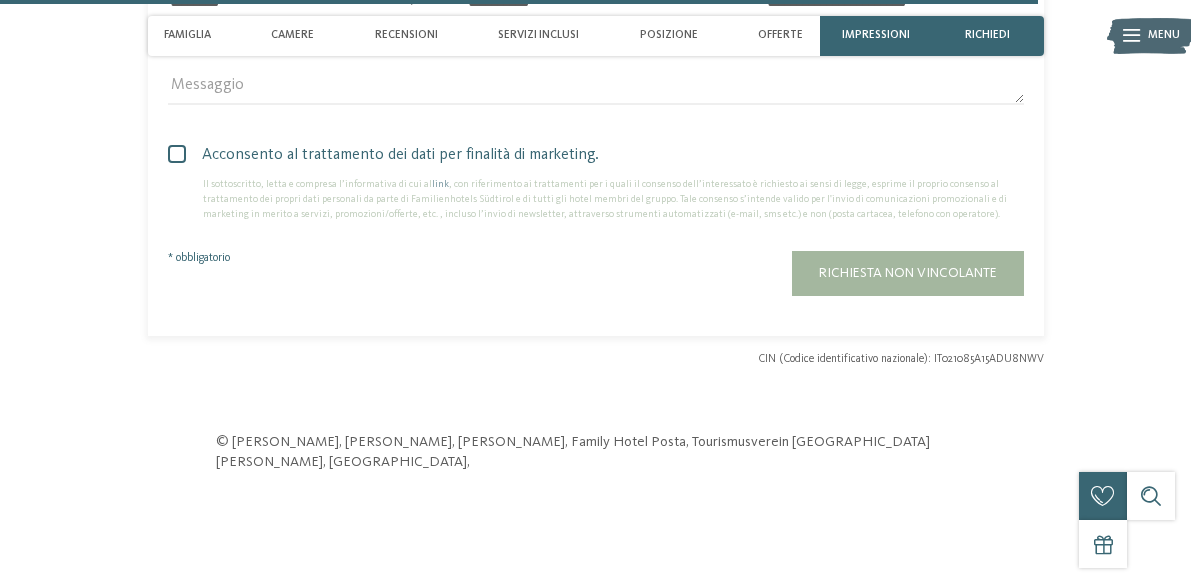 click on "Acconsento al trattamento dei dati per finalità di marketing.
Il sottoscritto, letta e compresa l’informativa di cui al  link
Acconsento al trattamento dei dati per finalità di profilazione.
link" at bounding box center (596, 210) 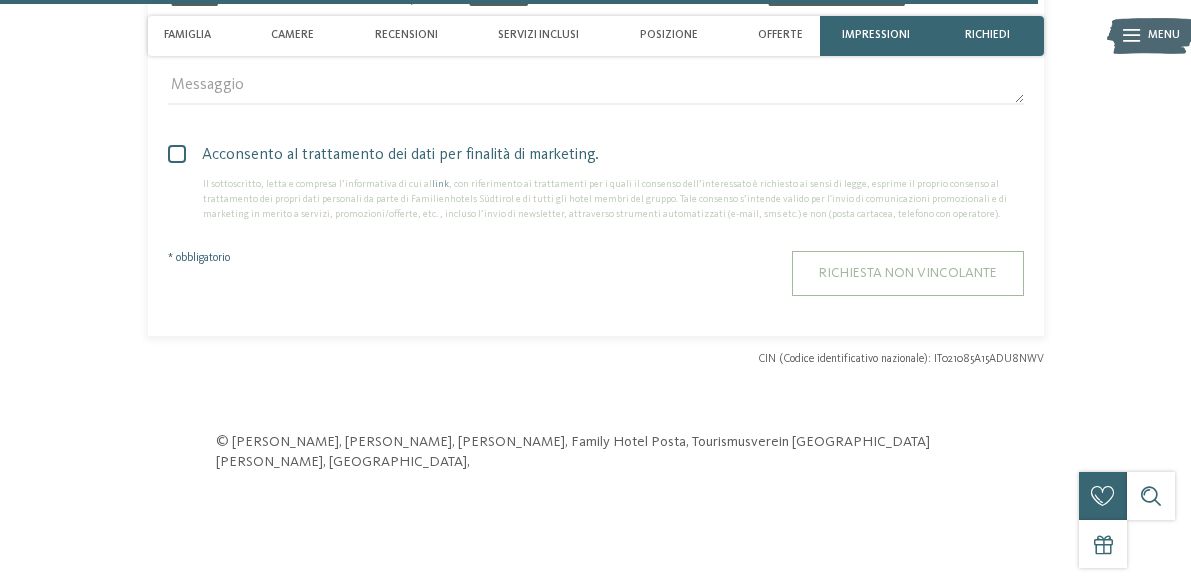 click on "Richiesta non vincolante" at bounding box center (908, 273) 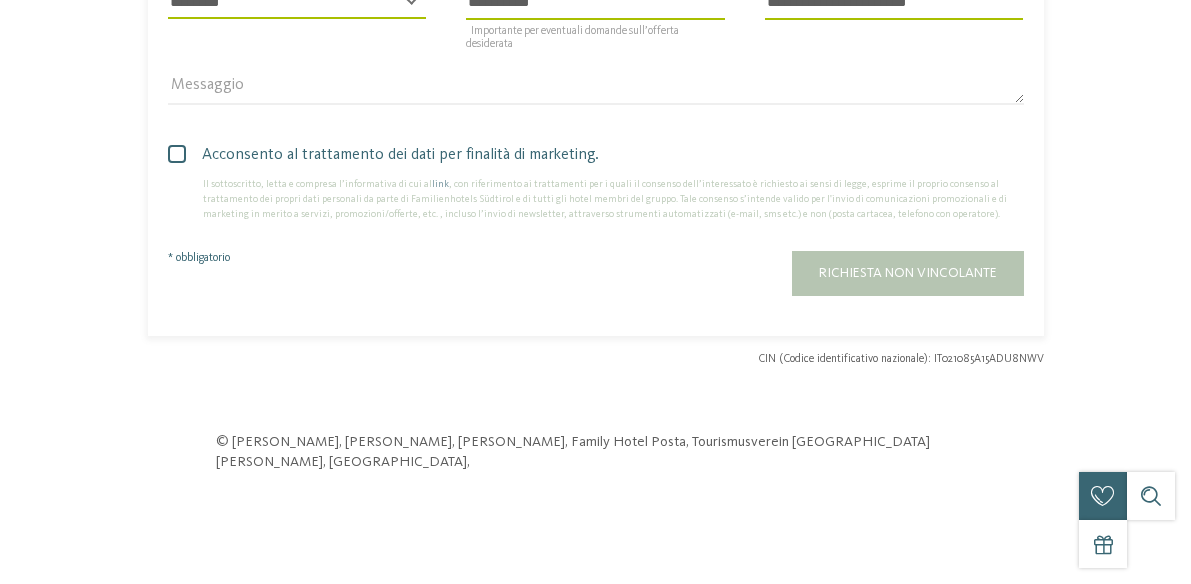 scroll, scrollTop: 0, scrollLeft: 0, axis: both 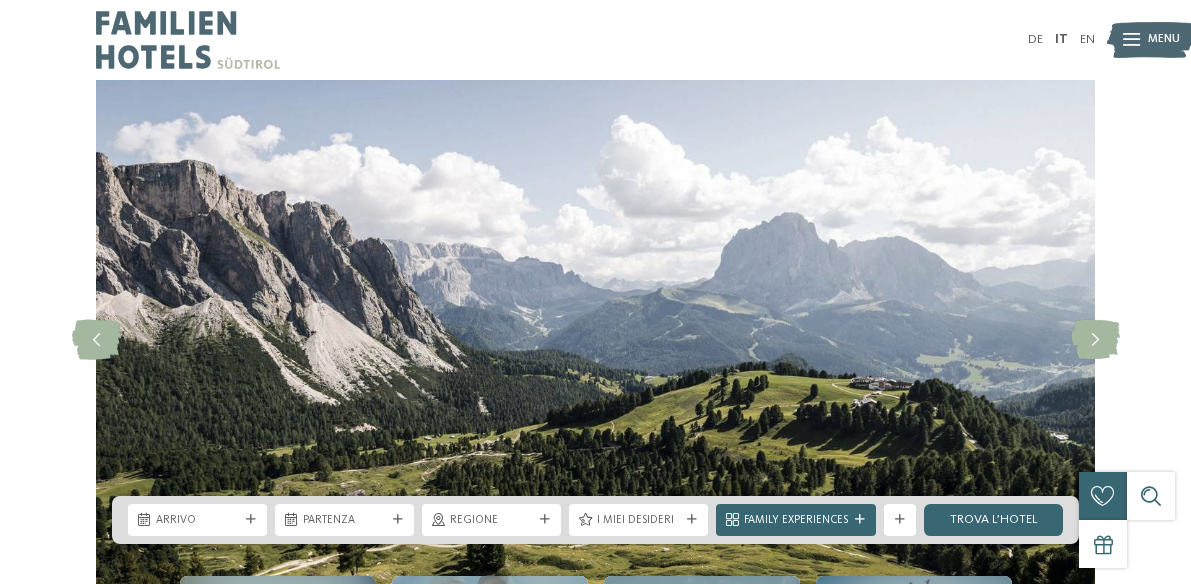 click at bounding box center [188, 40] 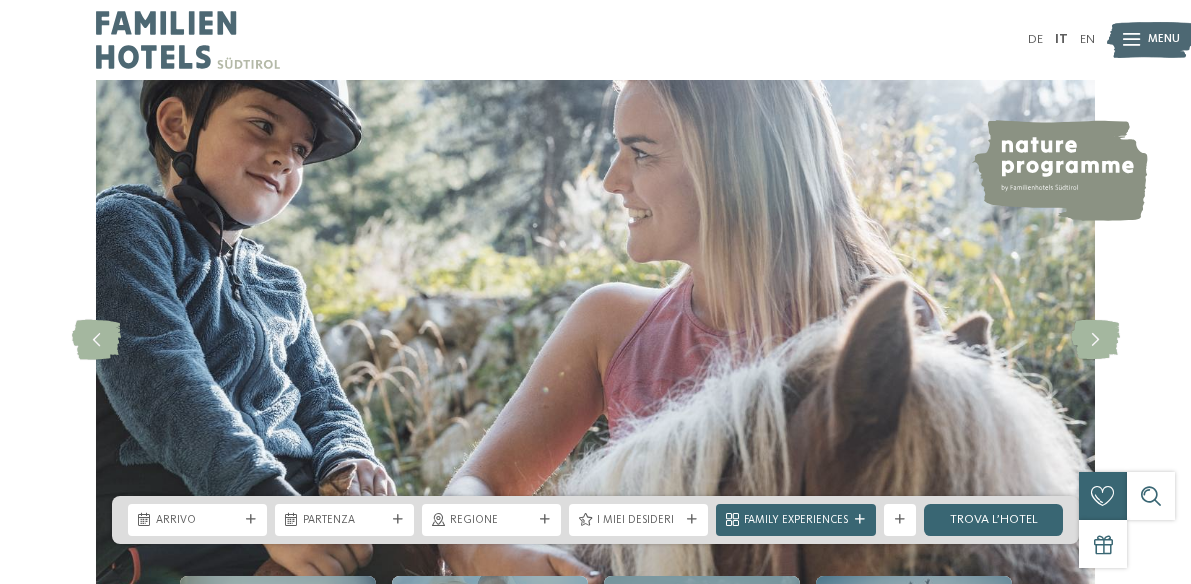 scroll, scrollTop: 0, scrollLeft: 0, axis: both 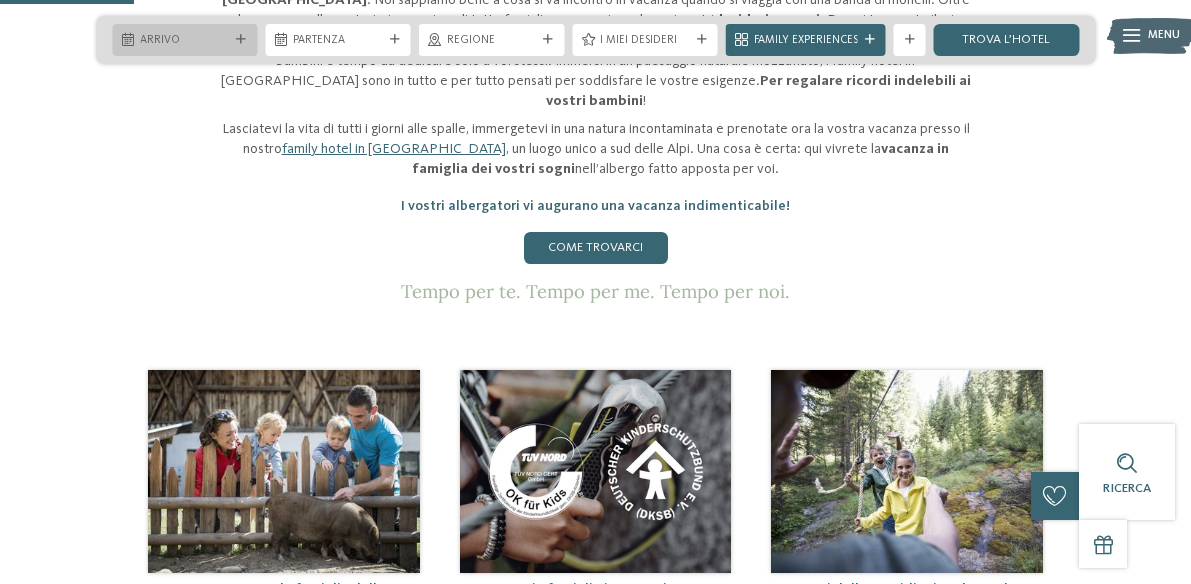 click on "Arrivo" at bounding box center [184, 41] 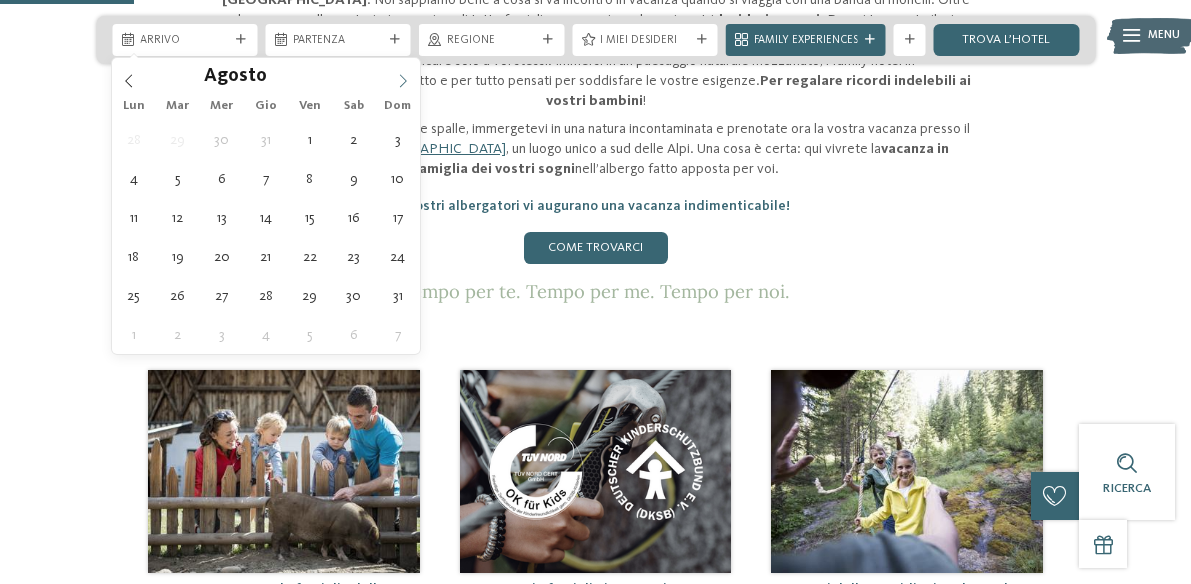 click 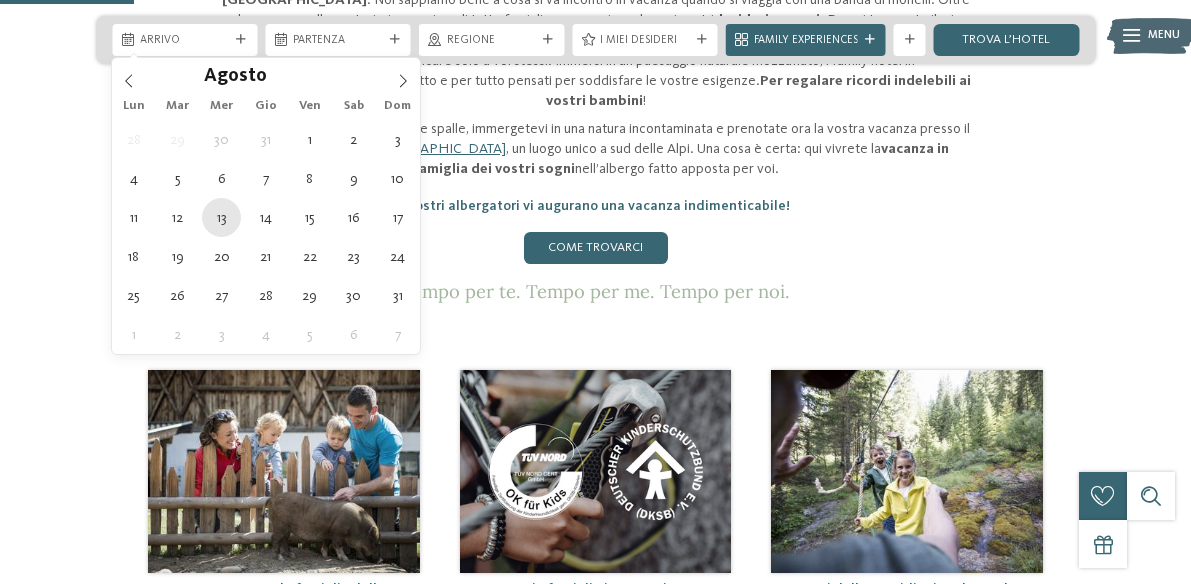 type on "[DATE]" 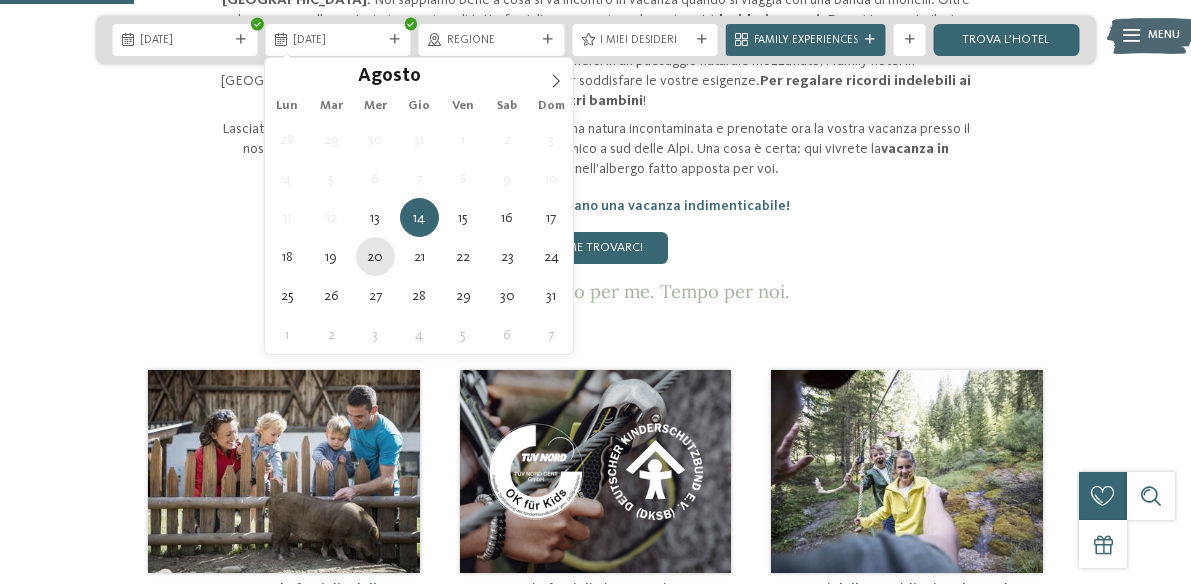 type on "[DATE]" 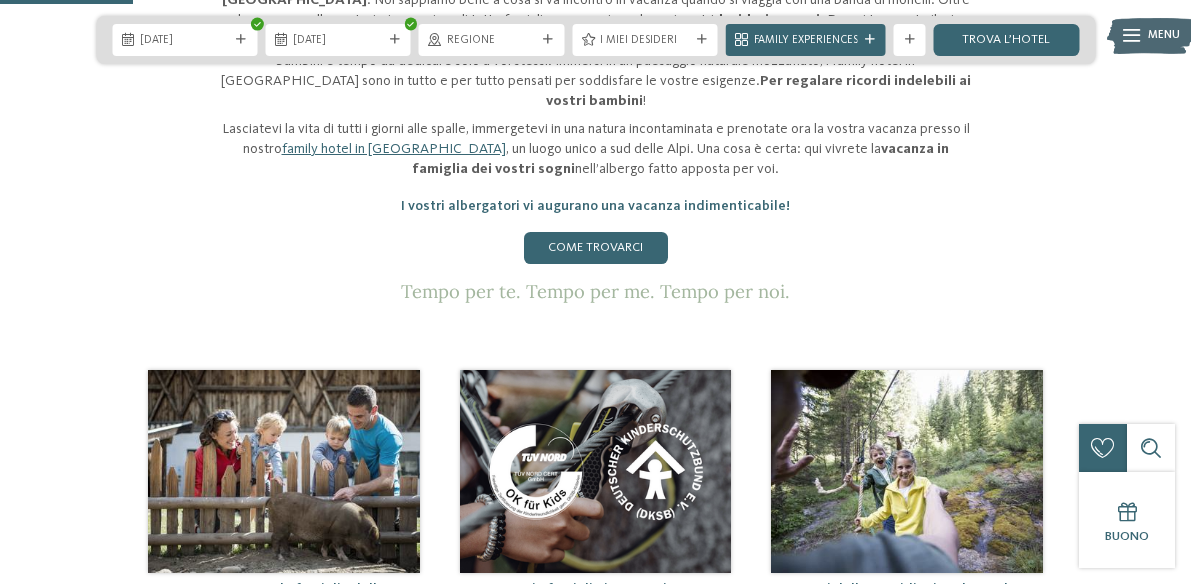 scroll, scrollTop: 771, scrollLeft: 0, axis: vertical 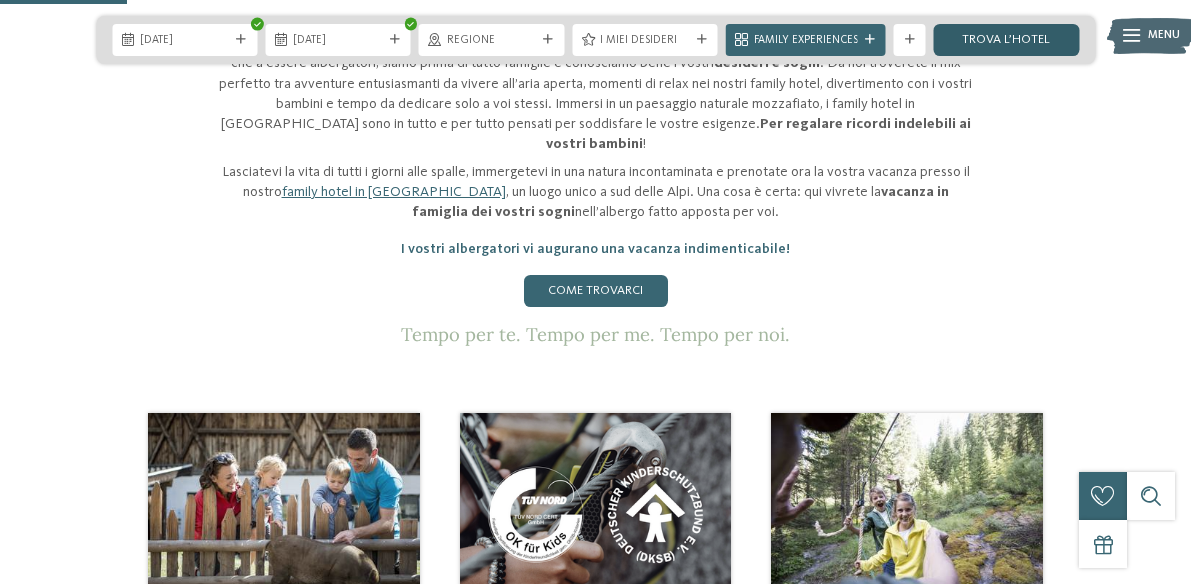 click on "trova l’hotel" at bounding box center (1006, 40) 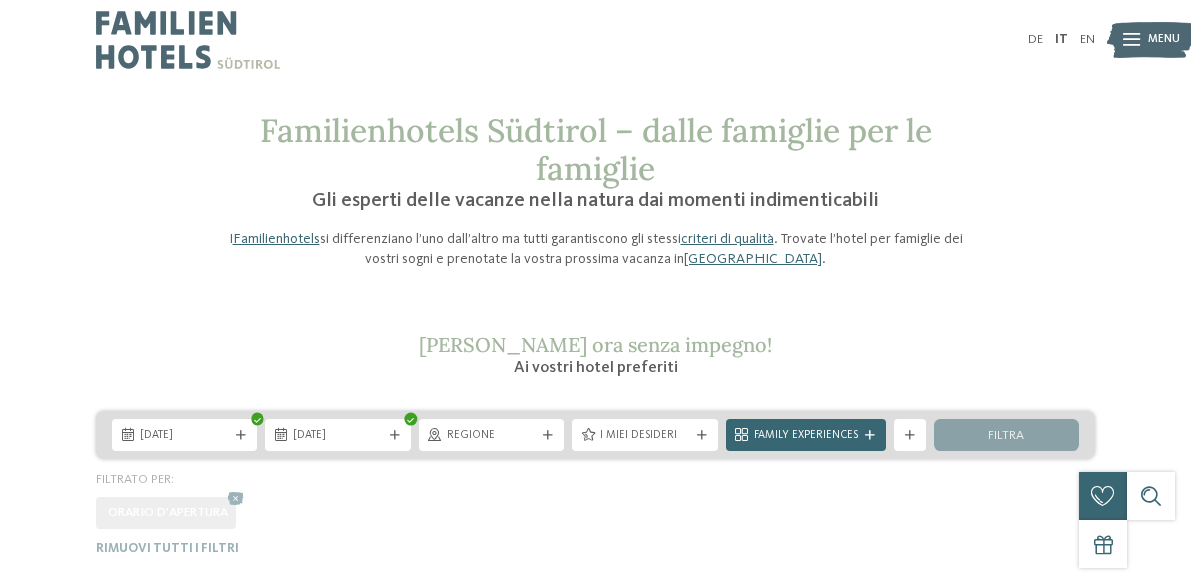 scroll, scrollTop: 415, scrollLeft: 0, axis: vertical 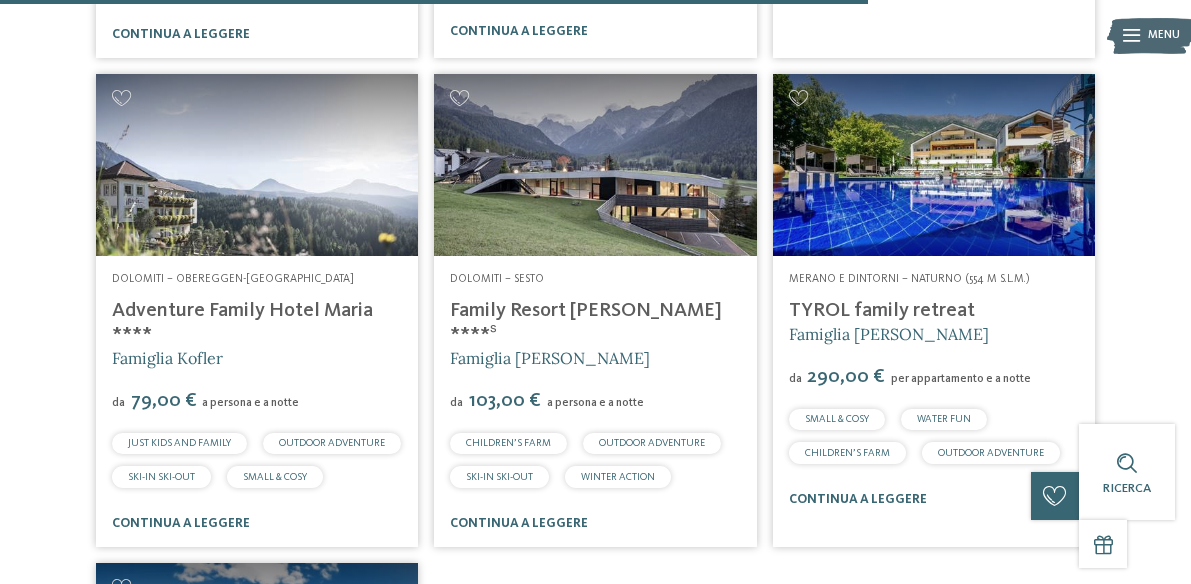 click on "Adventure Family Hotel Maria ****" at bounding box center [242, 323] 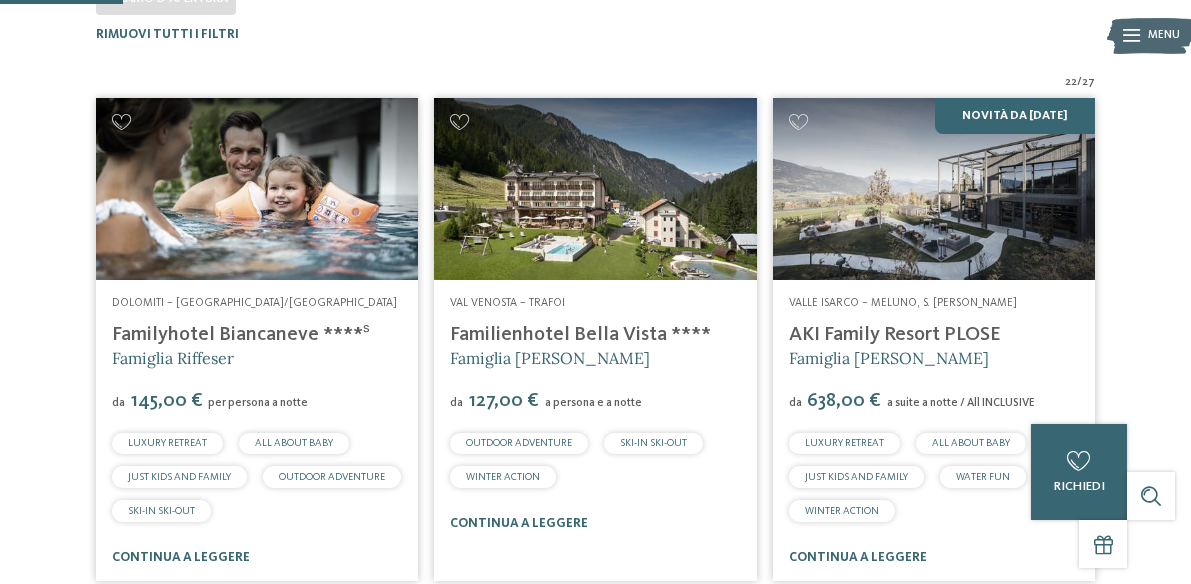 scroll, scrollTop: 520, scrollLeft: 0, axis: vertical 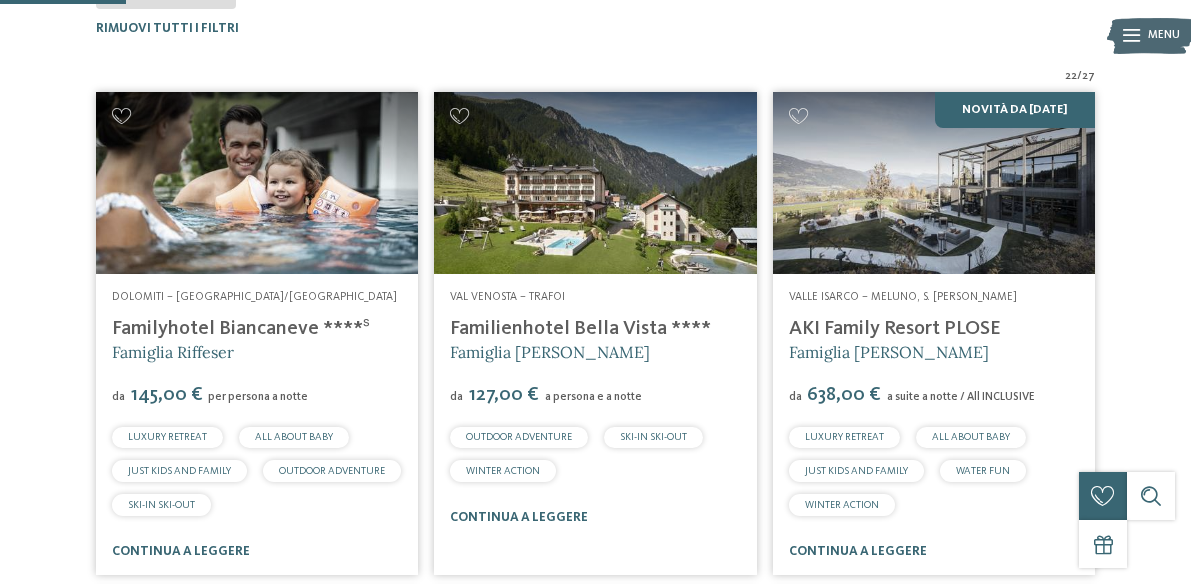 click at bounding box center (595, 182) 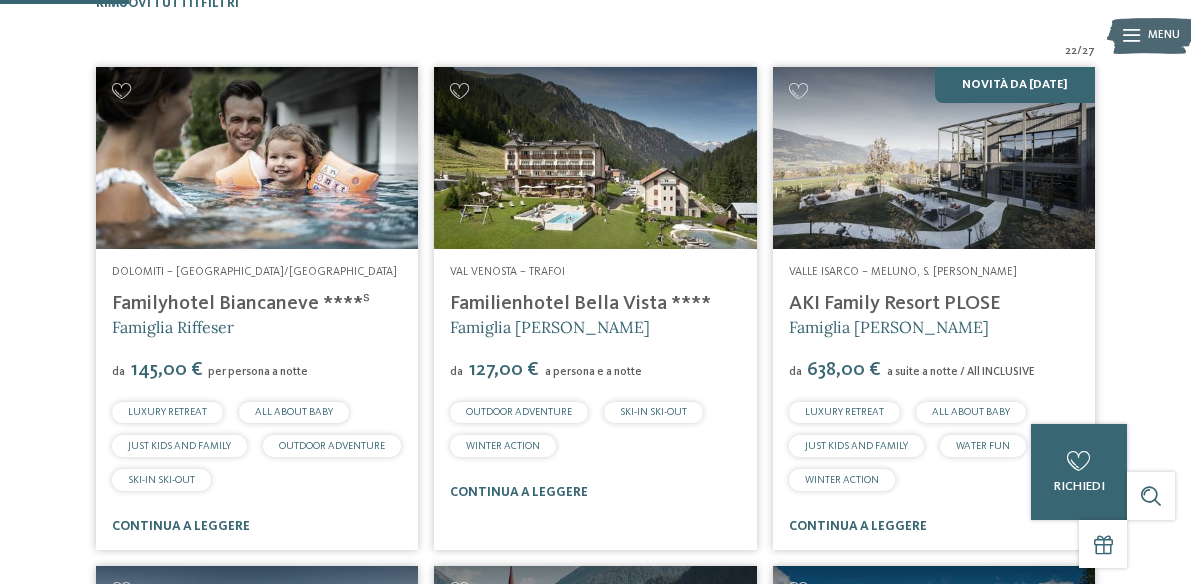 scroll, scrollTop: 547, scrollLeft: 0, axis: vertical 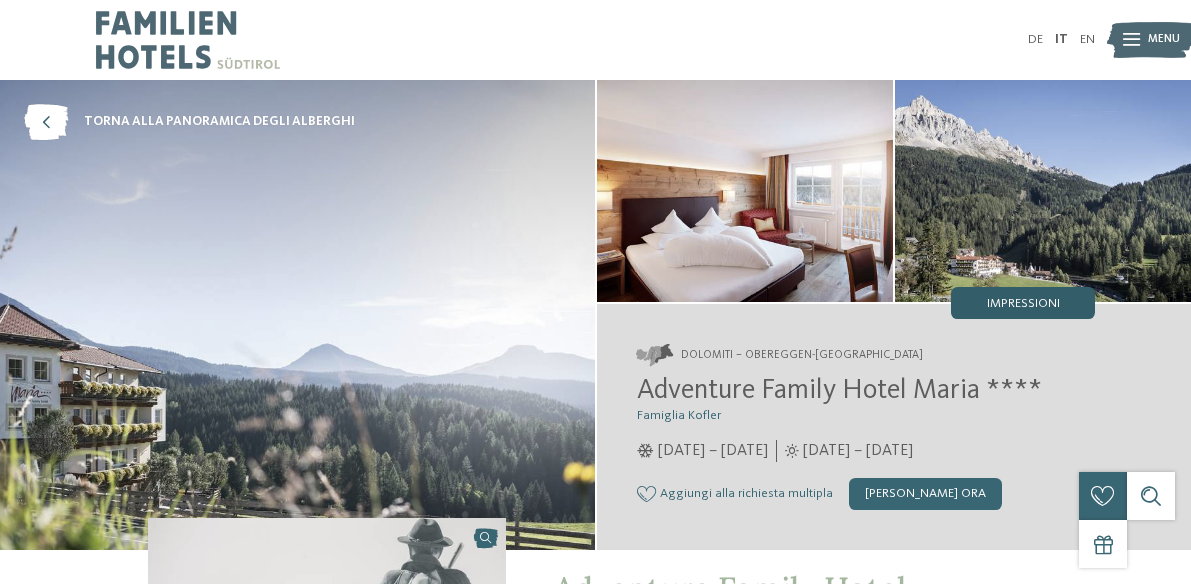 click on "Impressioni" at bounding box center [1023, 304] 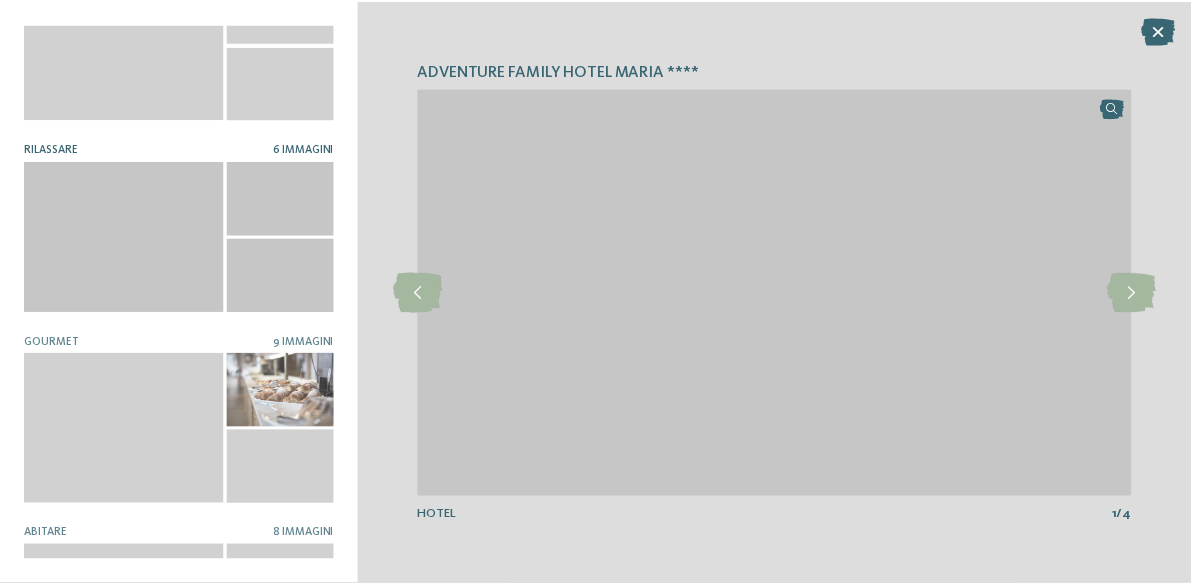 scroll, scrollTop: 288, scrollLeft: 0, axis: vertical 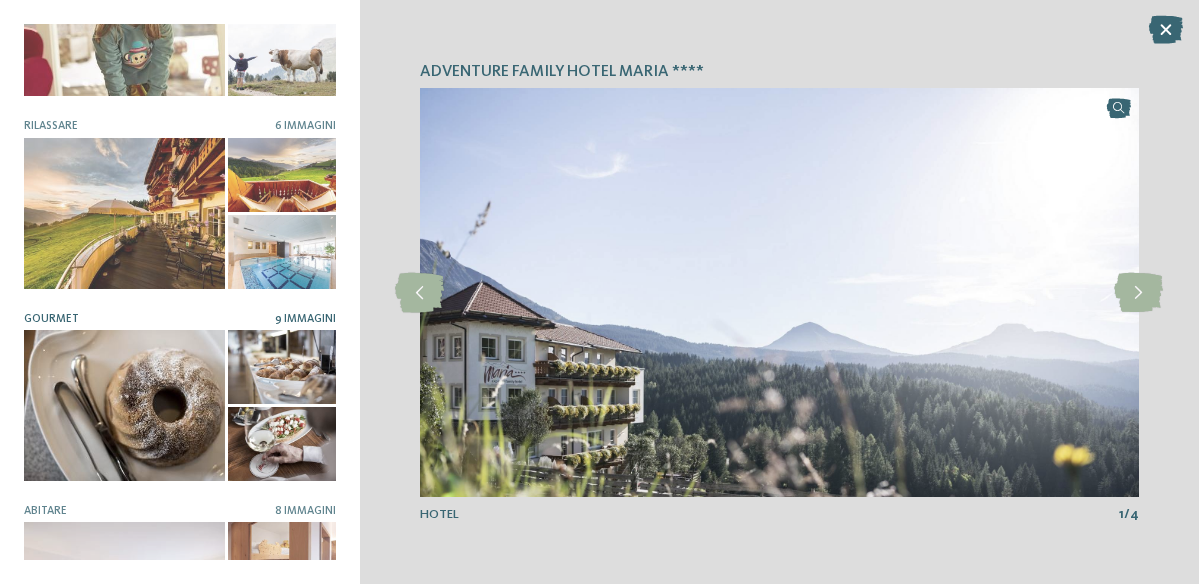 click at bounding box center [124, 405] 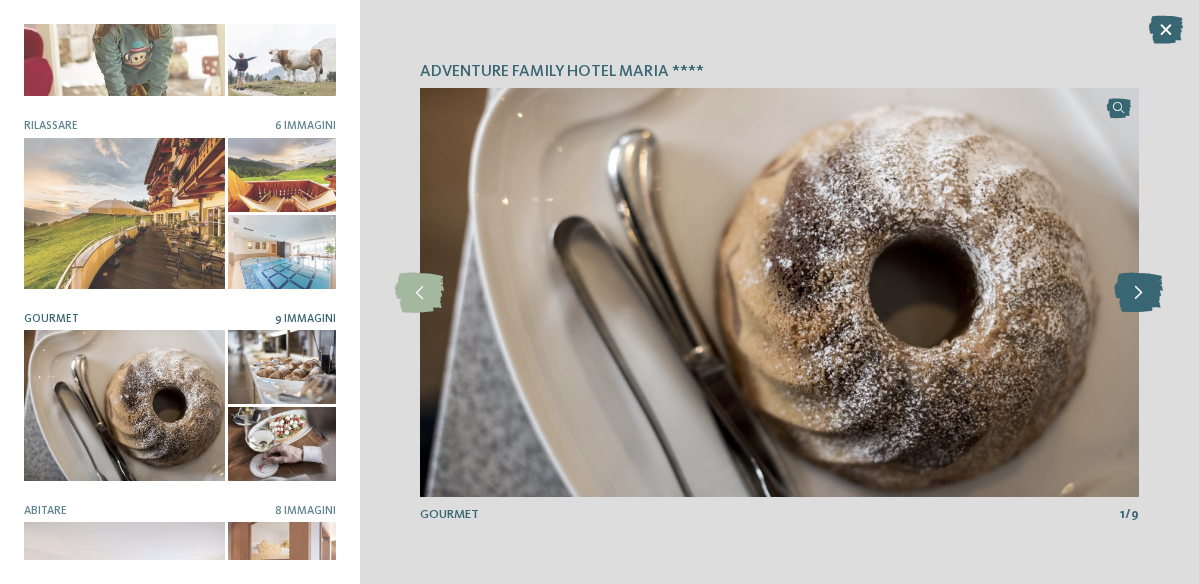 click at bounding box center (1138, 293) 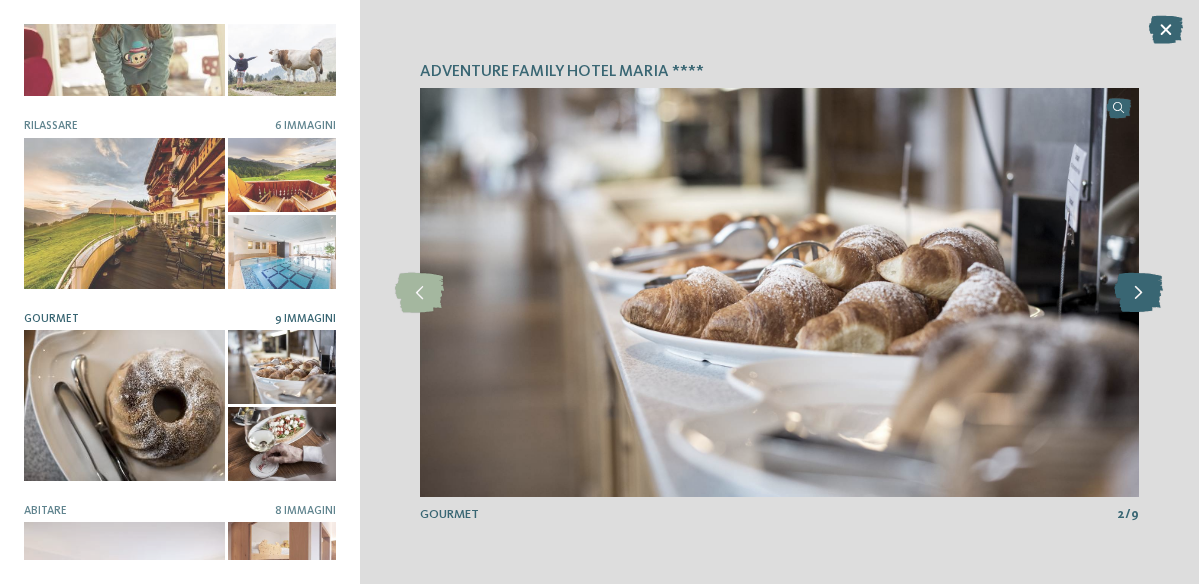 click at bounding box center [1138, 293] 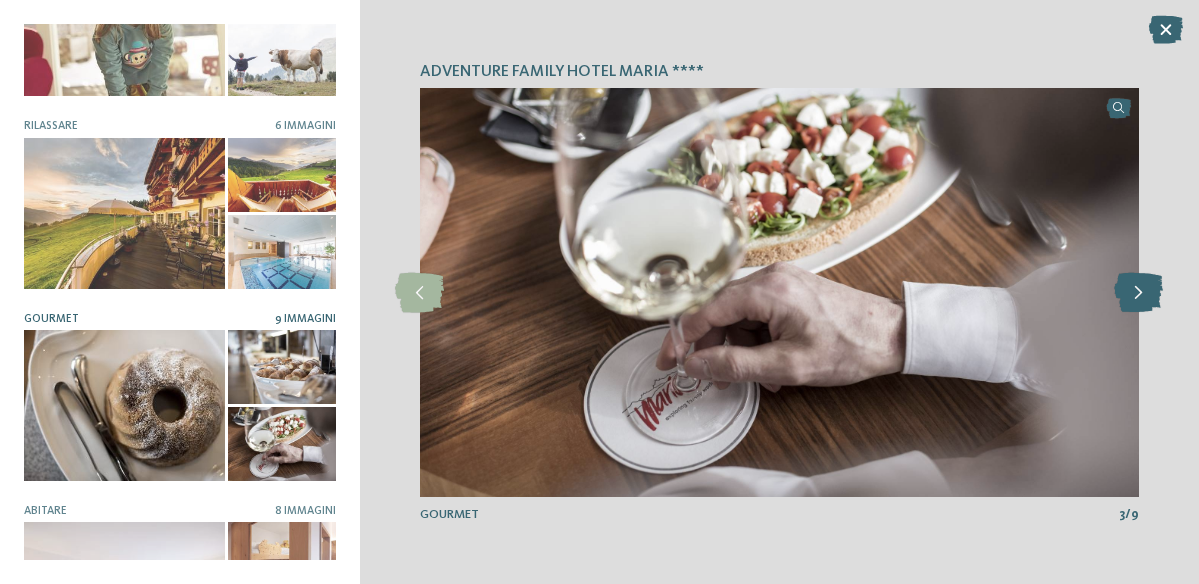 click at bounding box center [1138, 293] 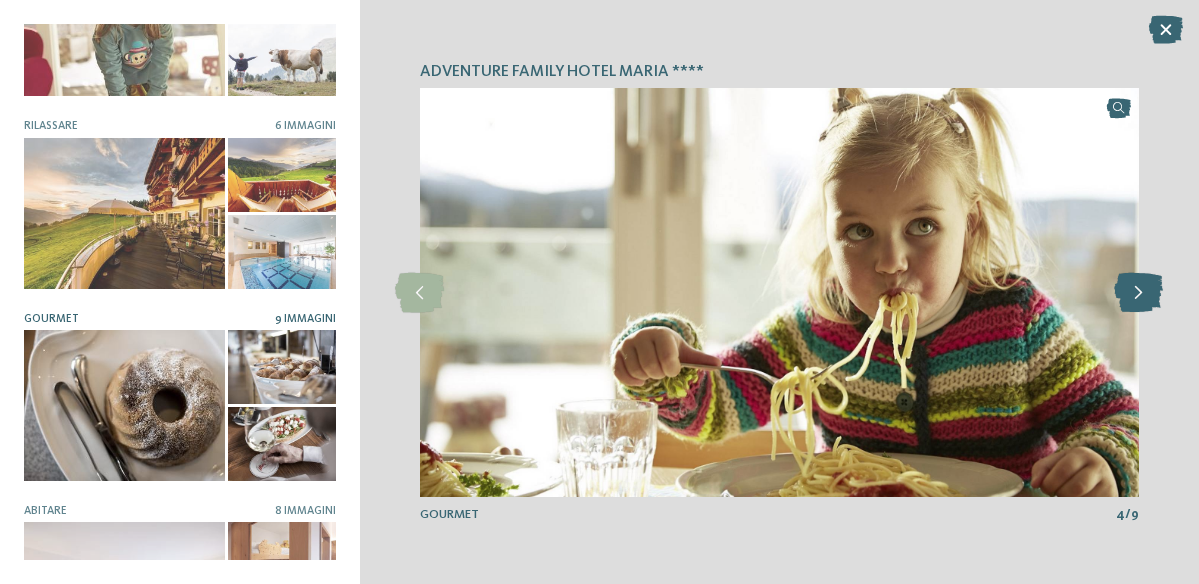 click at bounding box center (1138, 293) 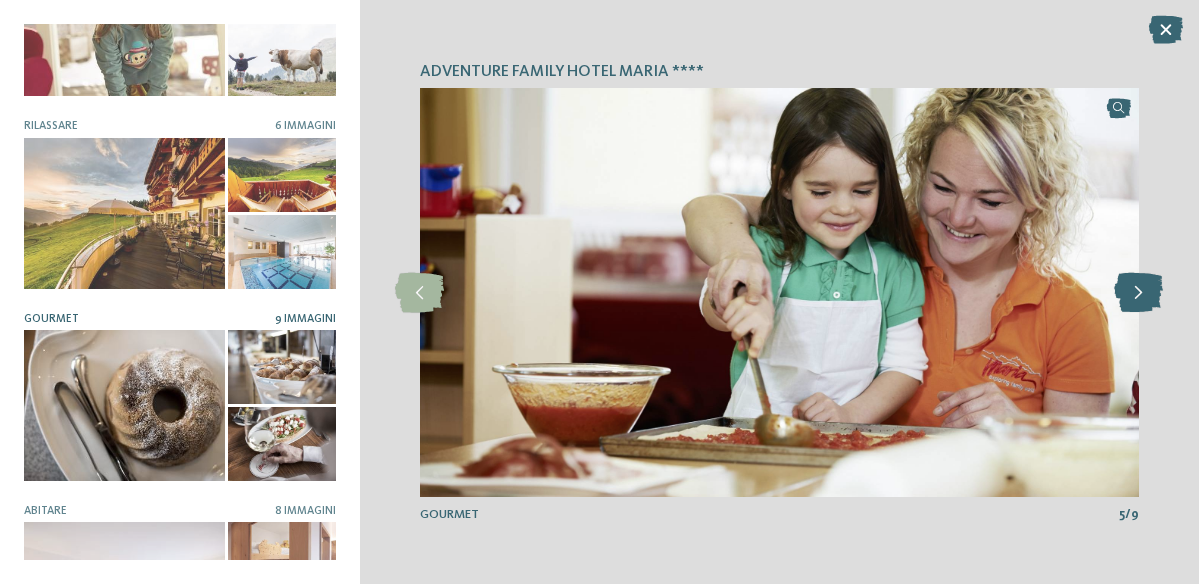 click at bounding box center [1138, 293] 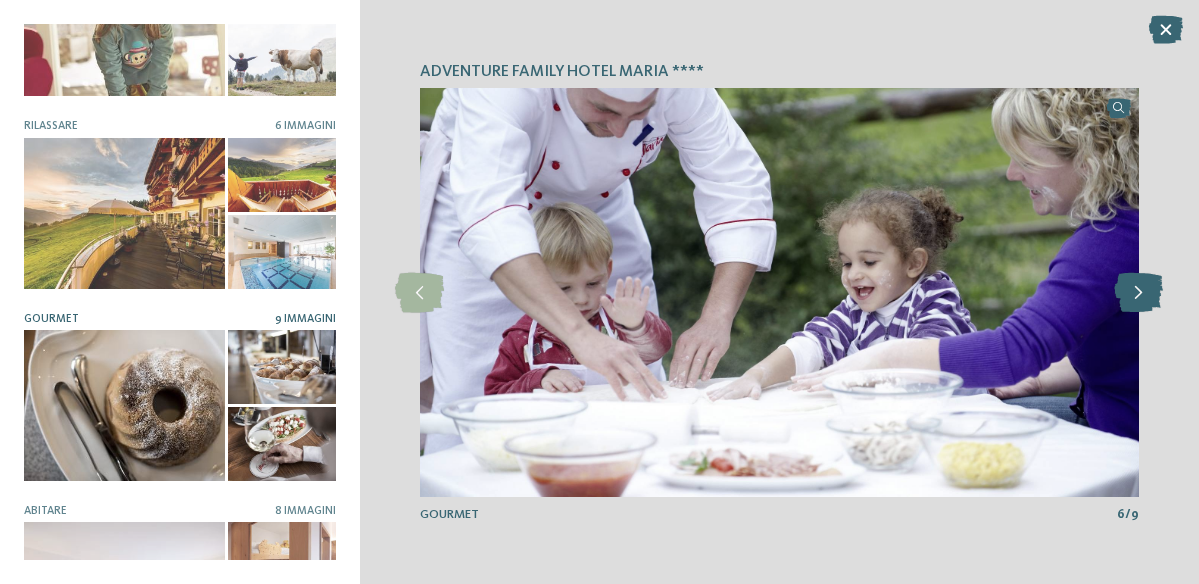click at bounding box center [1138, 293] 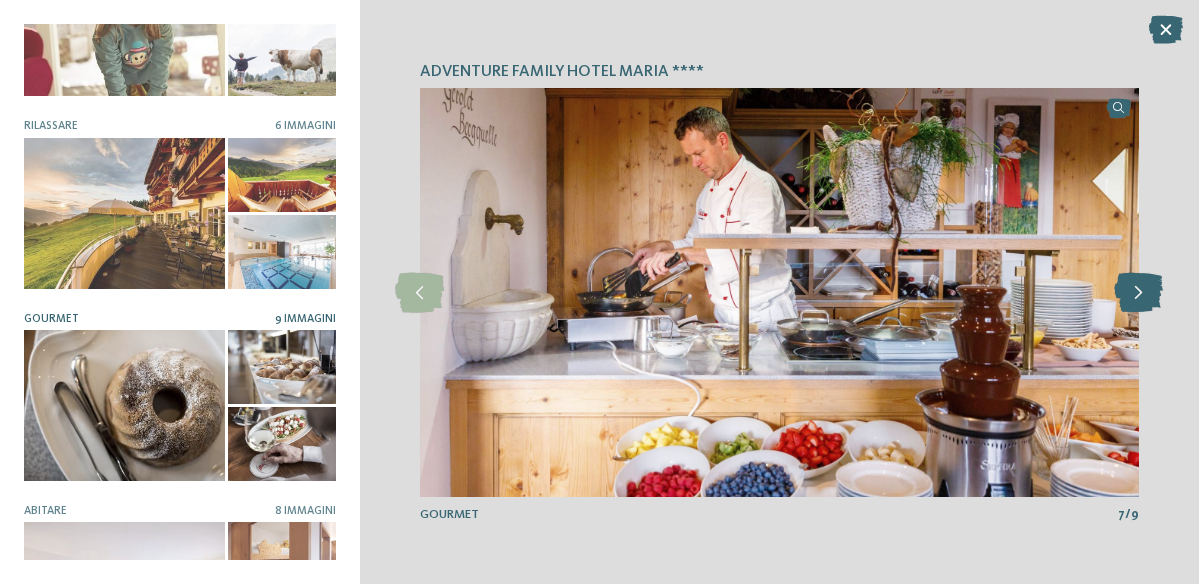 click at bounding box center [1138, 293] 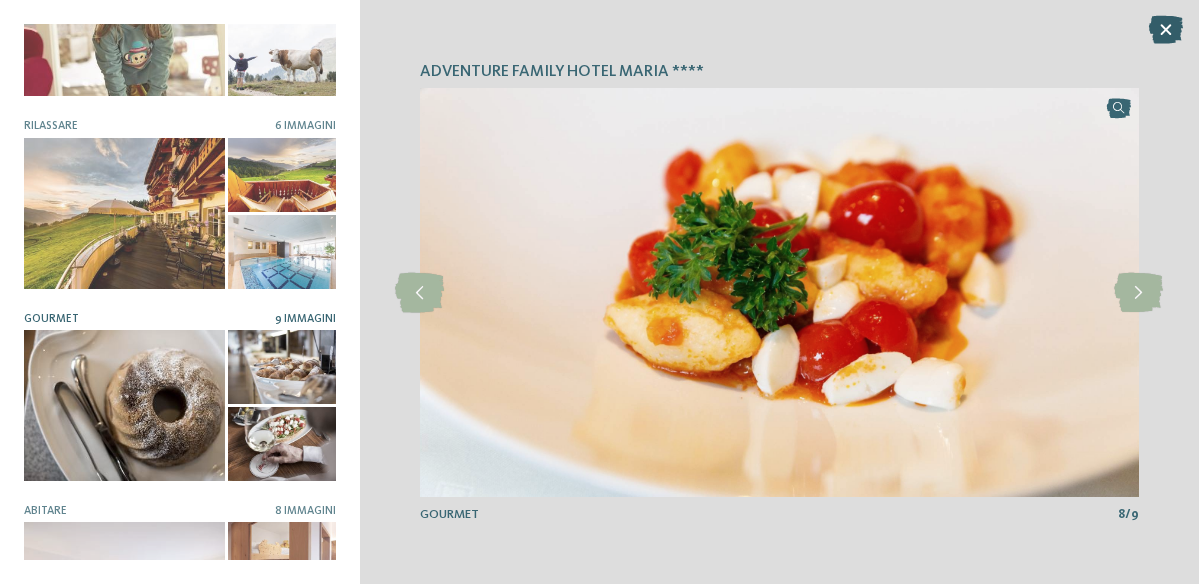 click at bounding box center (1166, 30) 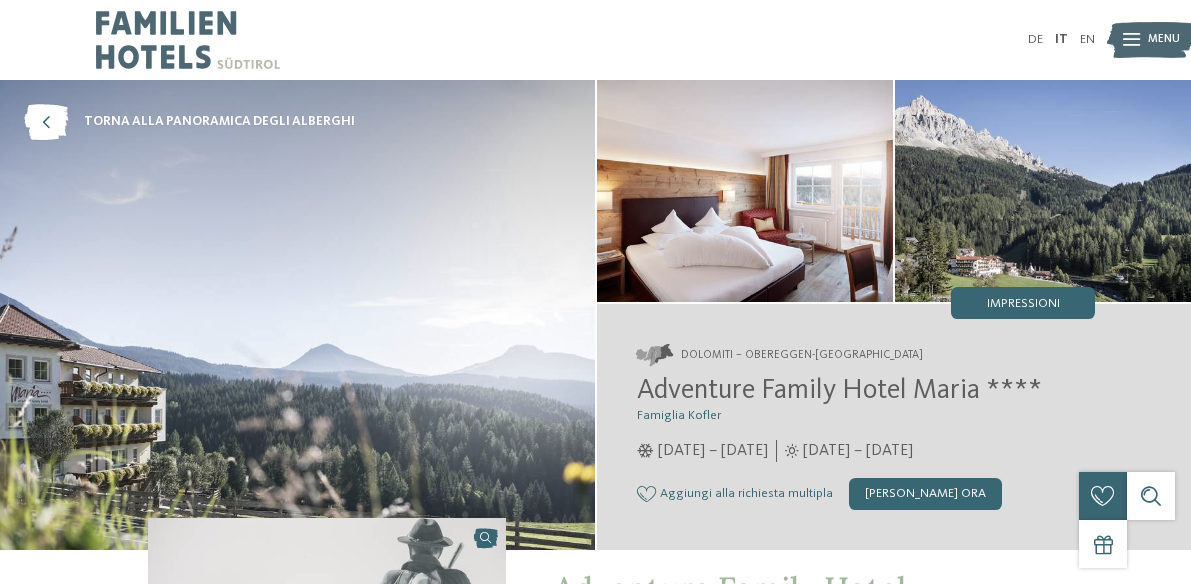 scroll, scrollTop: 26, scrollLeft: 0, axis: vertical 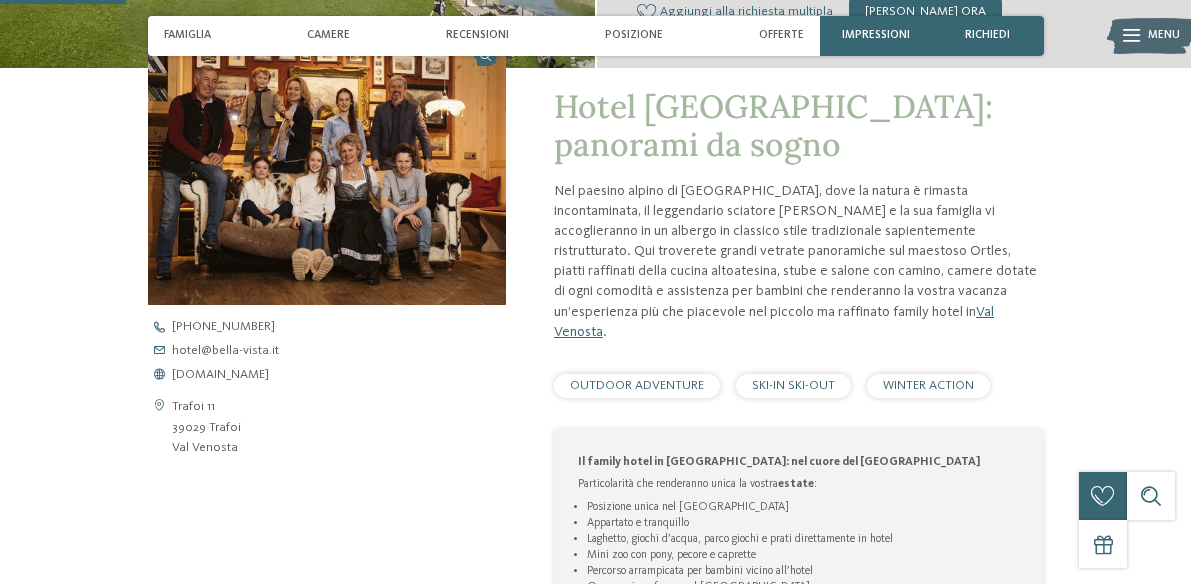 click on "Hotel [GEOGRAPHIC_DATA]: panorami da sogno
Nel paesino alpino di [GEOGRAPHIC_DATA], dove la natura è rimasta incontaminata, il leggendario sciatore [PERSON_NAME] e la sua famiglia vi accoglieranno in un albergo in classico stile tradizionale sapientemente ristrutturato. Qui troverete grandi vetrate panoramiche sul maestoso Ortles, piatti raffinati della cucina altoatesina, stube e salone con camino, camere dotate di ogni comodità e assistenza per bambini che renderanno la vostra vacanza un’esperienza più che piacevole nel piccolo ma raffinato family hotel in  [GEOGRAPHIC_DATA] .
Leggi di più
SKI-IN SKI-OUT" at bounding box center [799, 469] 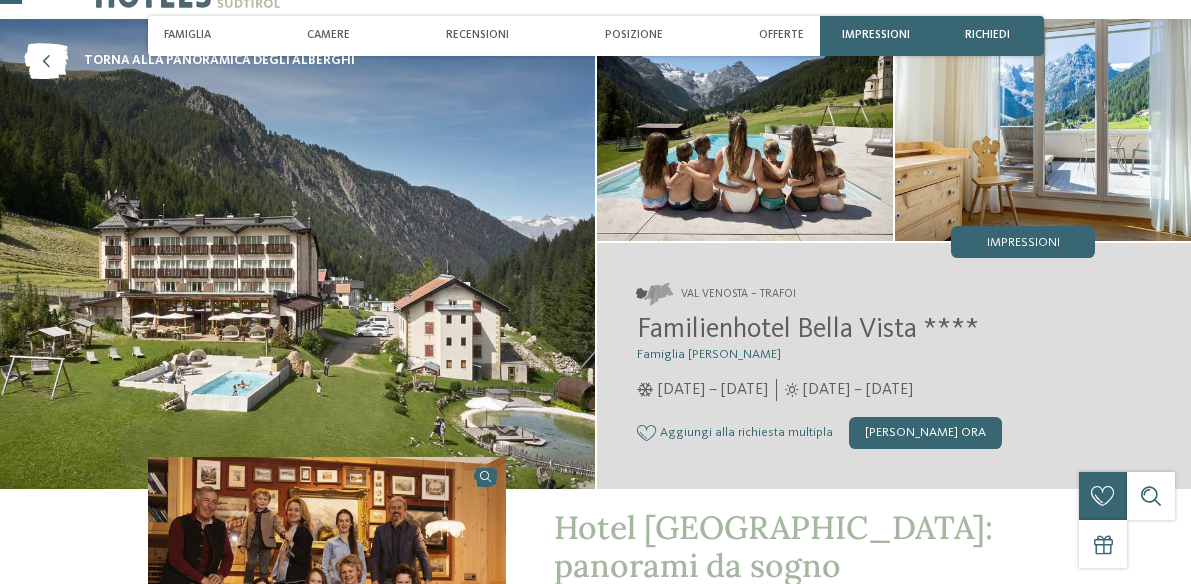 scroll, scrollTop: 85, scrollLeft: 0, axis: vertical 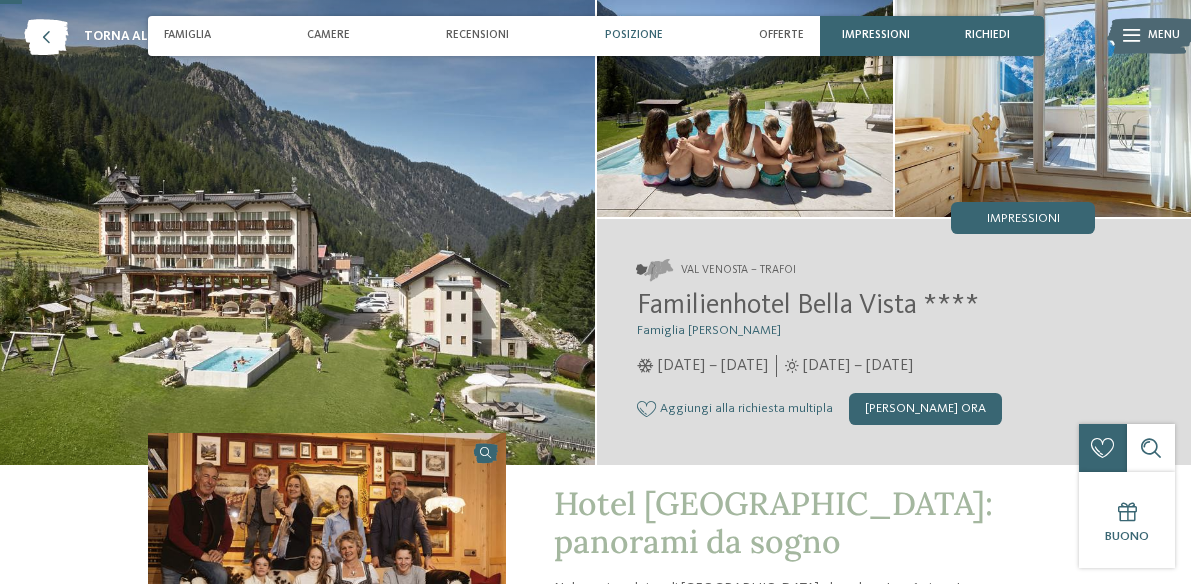 click on "Posizione" at bounding box center (634, 35) 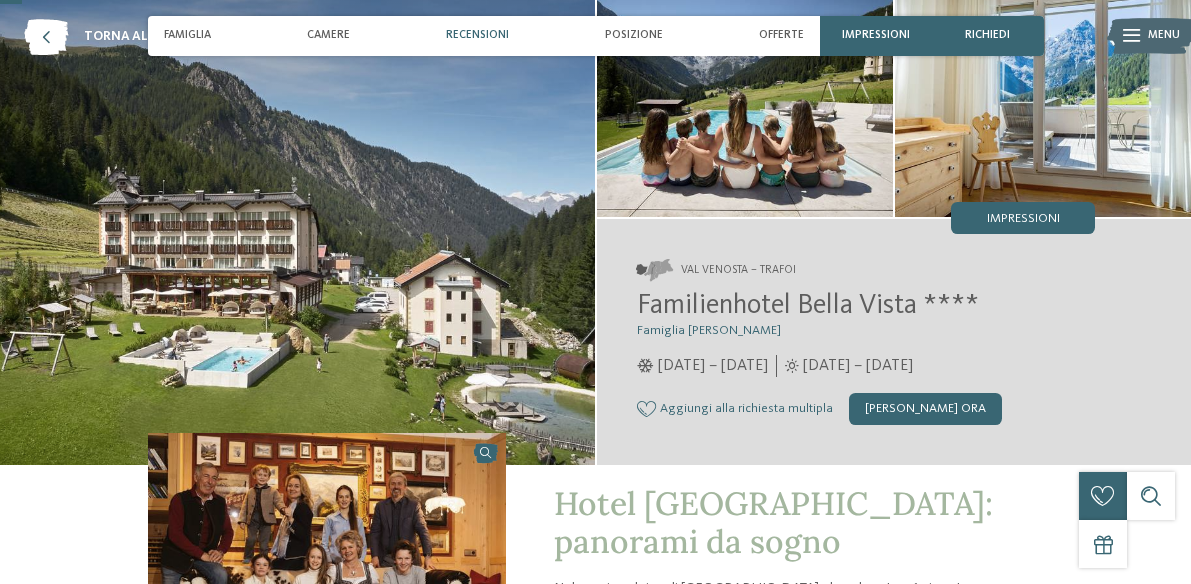 click on "Recensioni" at bounding box center (477, 35) 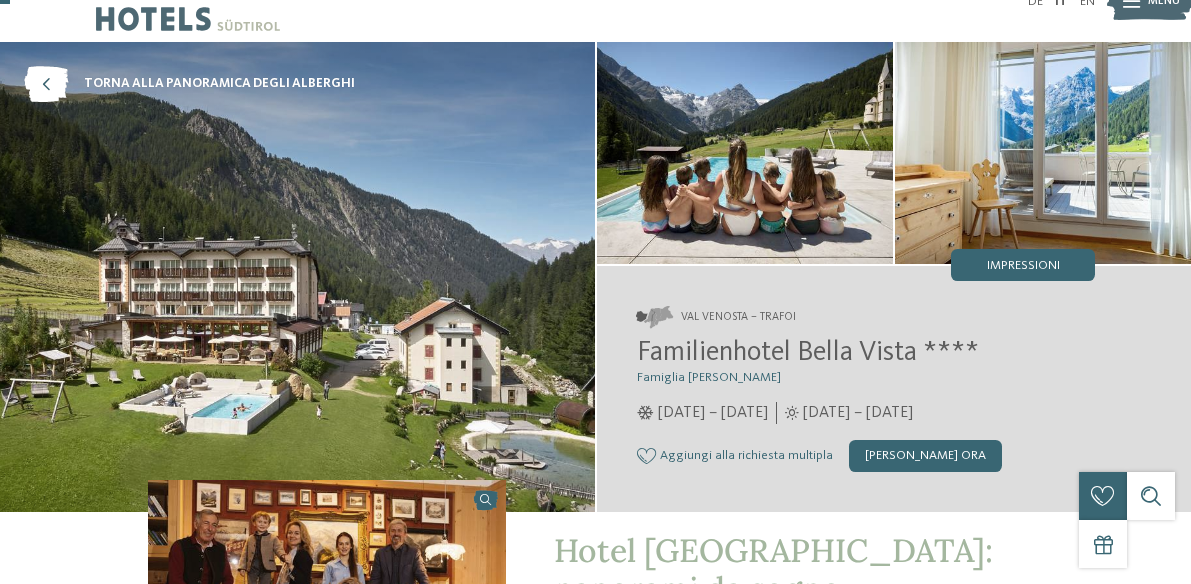 scroll, scrollTop: 38, scrollLeft: 0, axis: vertical 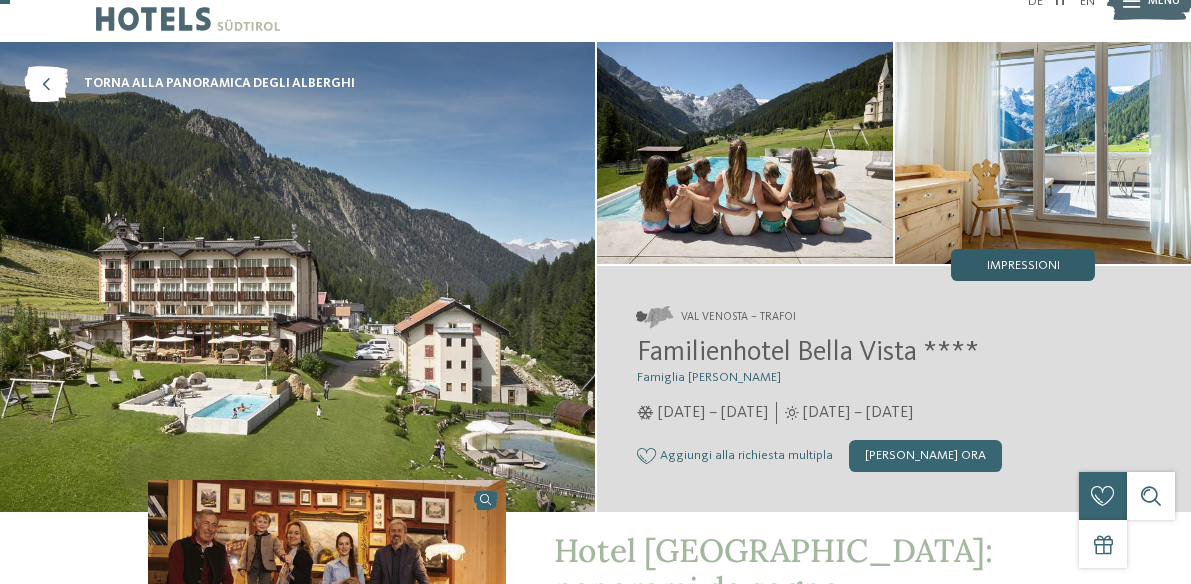 click on "Impressioni" at bounding box center (1023, 266) 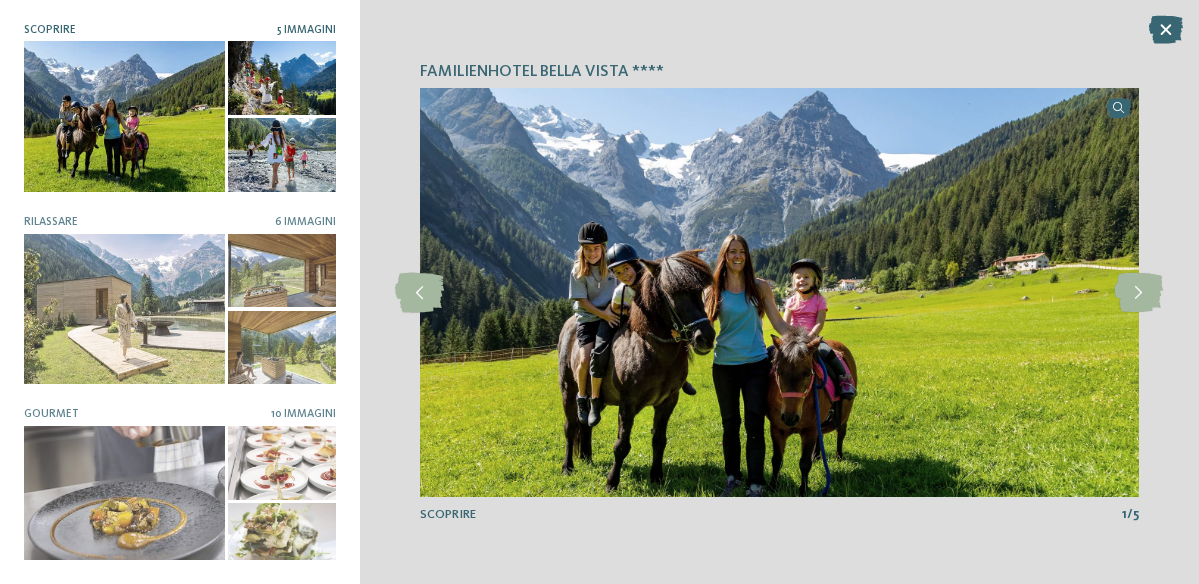 click at bounding box center (779, 292) 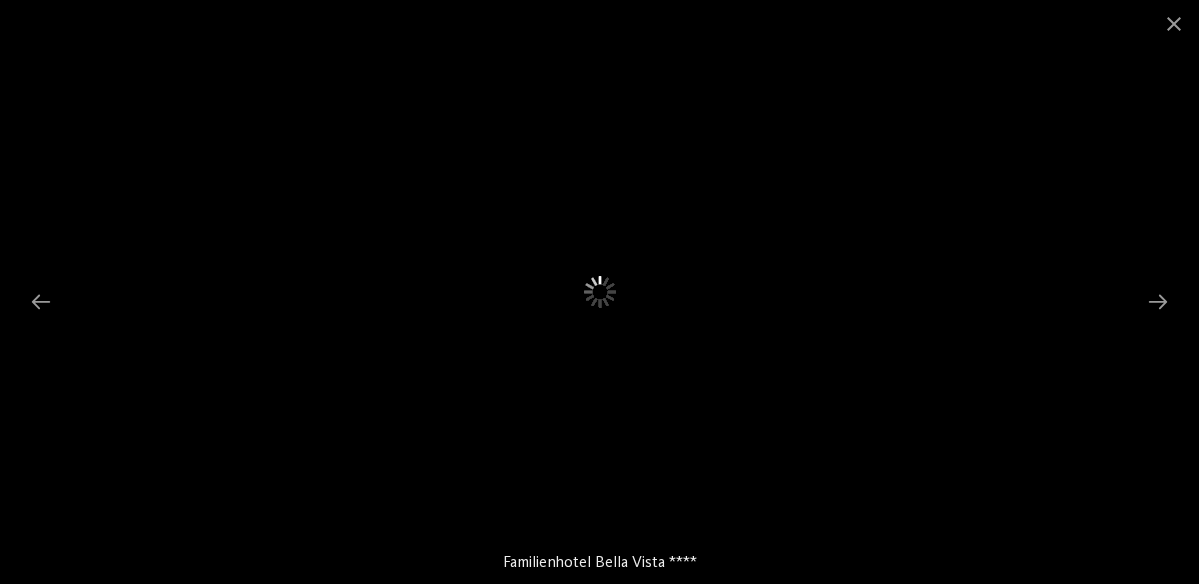click at bounding box center (599, 292) 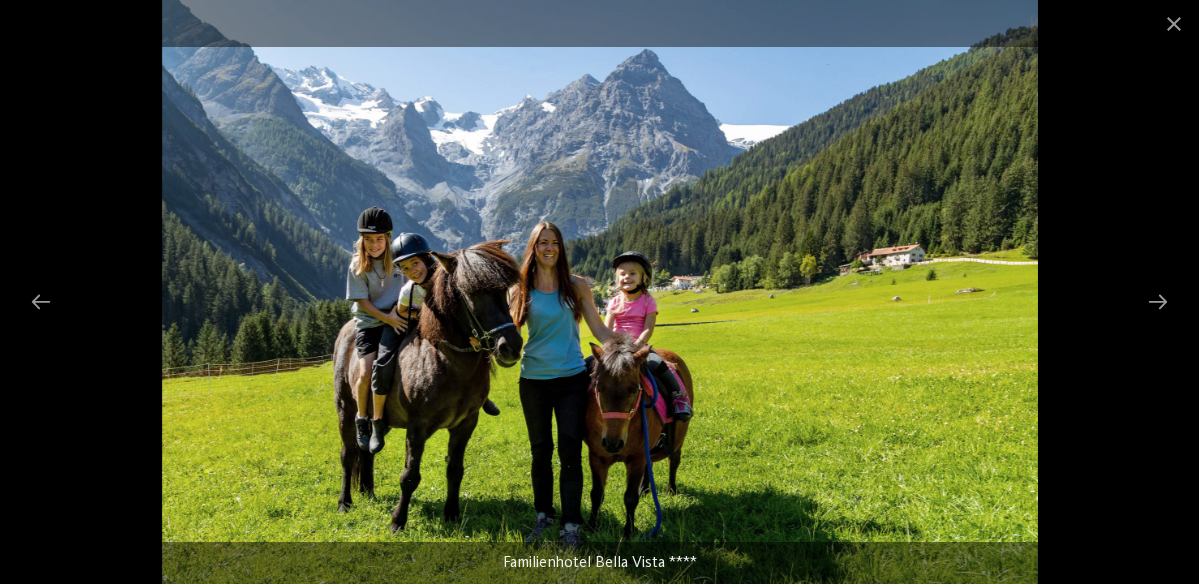 click at bounding box center [600, 292] 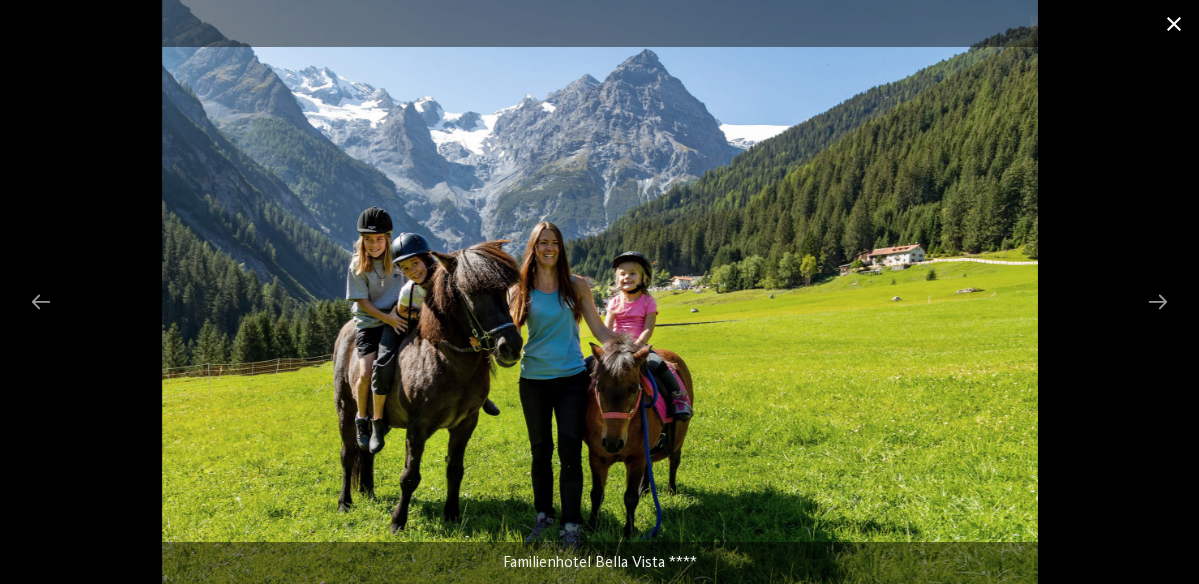 click at bounding box center [1174, 23] 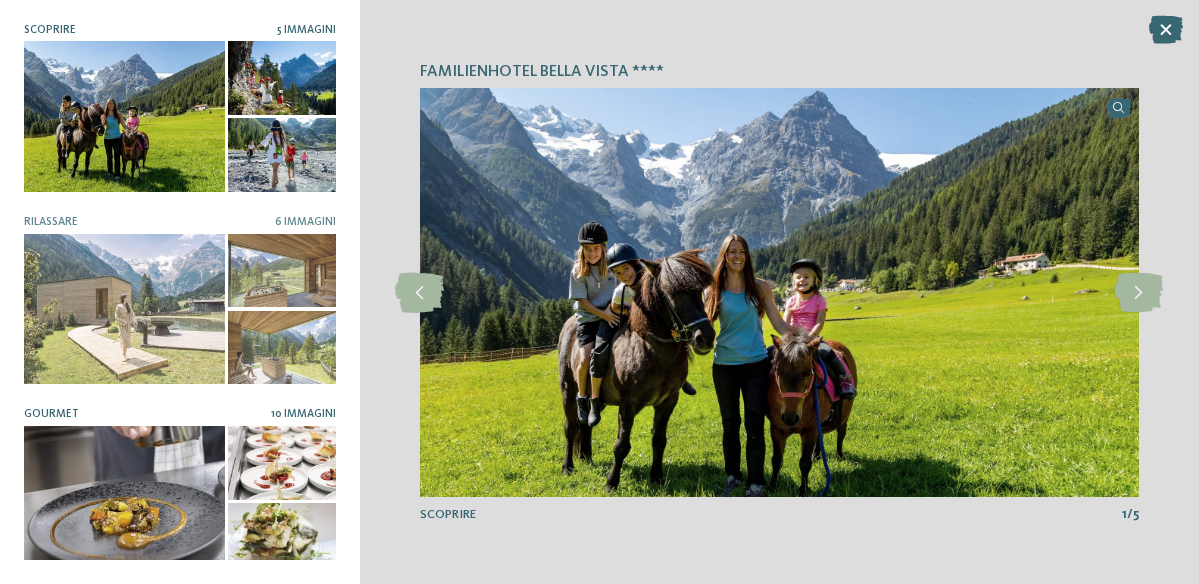 click at bounding box center [124, 501] 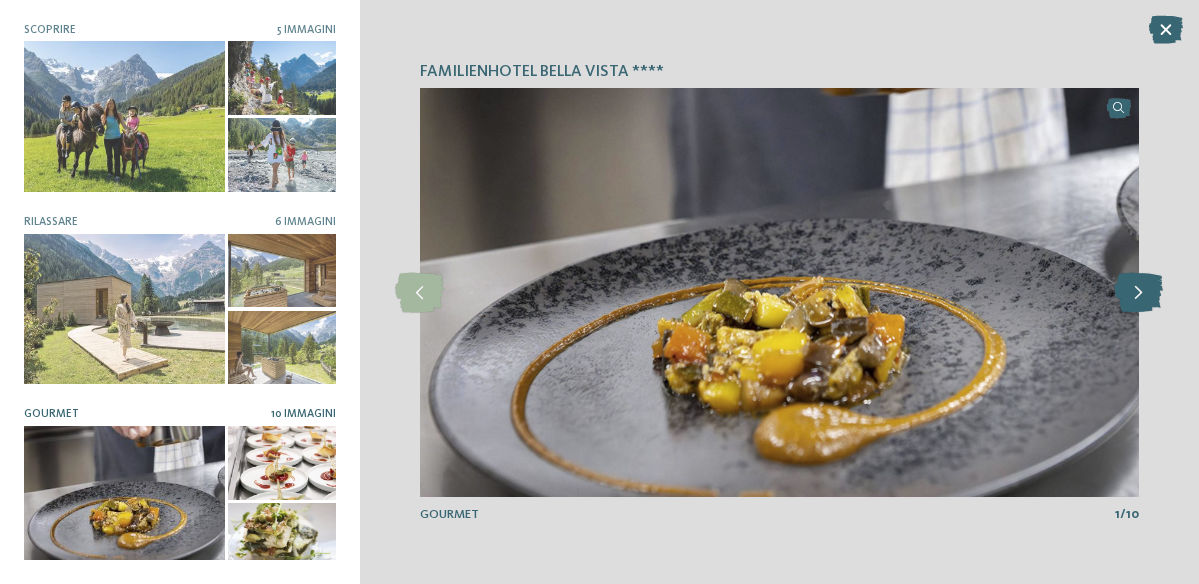 click at bounding box center [1138, 293] 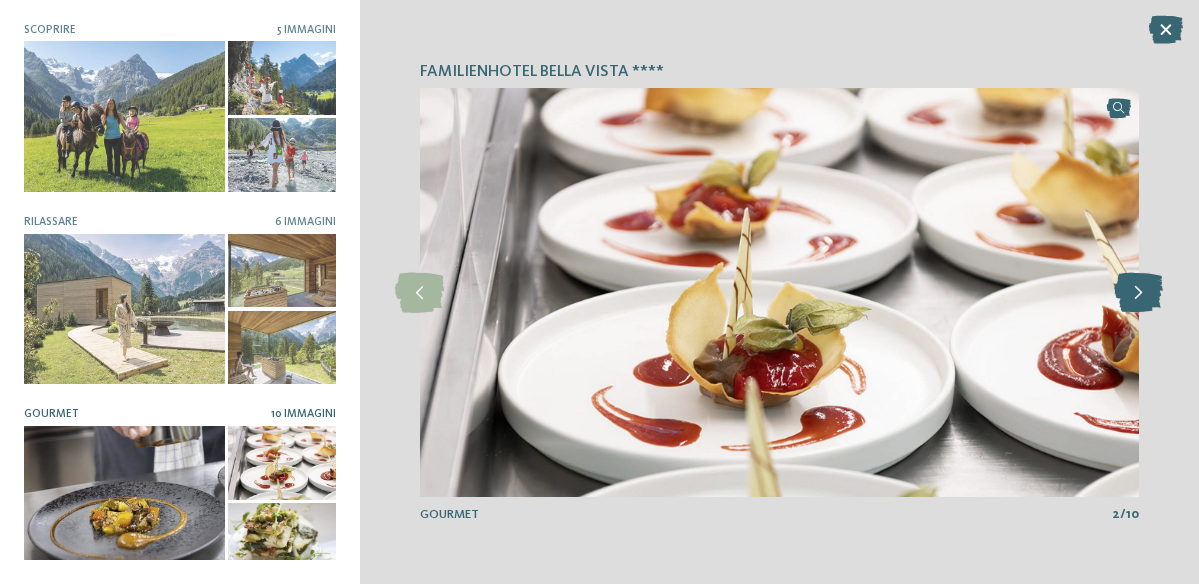 click at bounding box center [1138, 293] 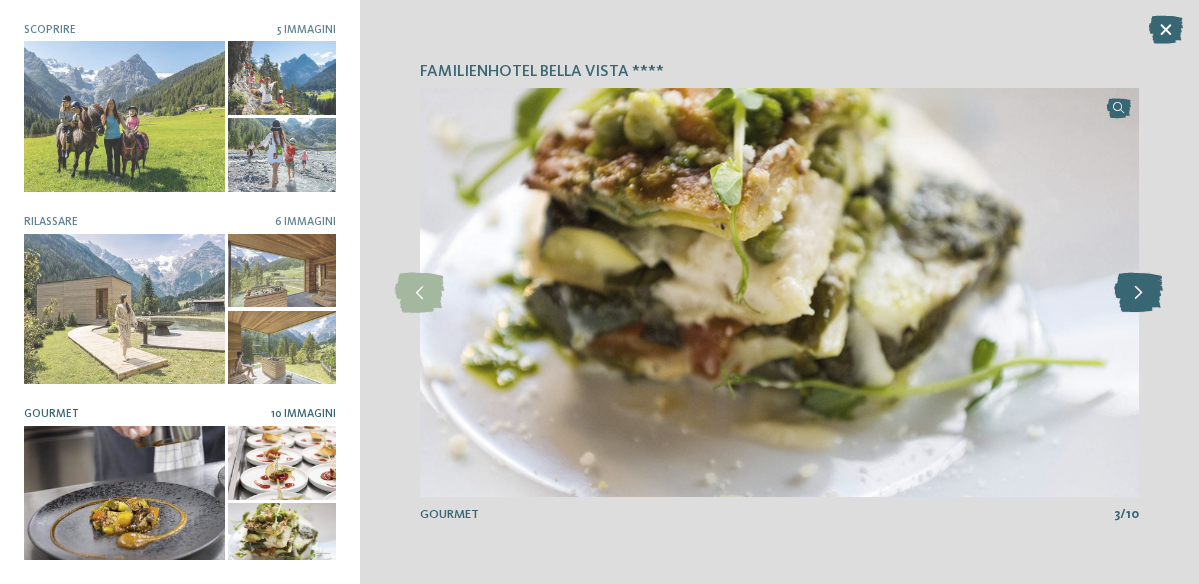 click at bounding box center [1138, 293] 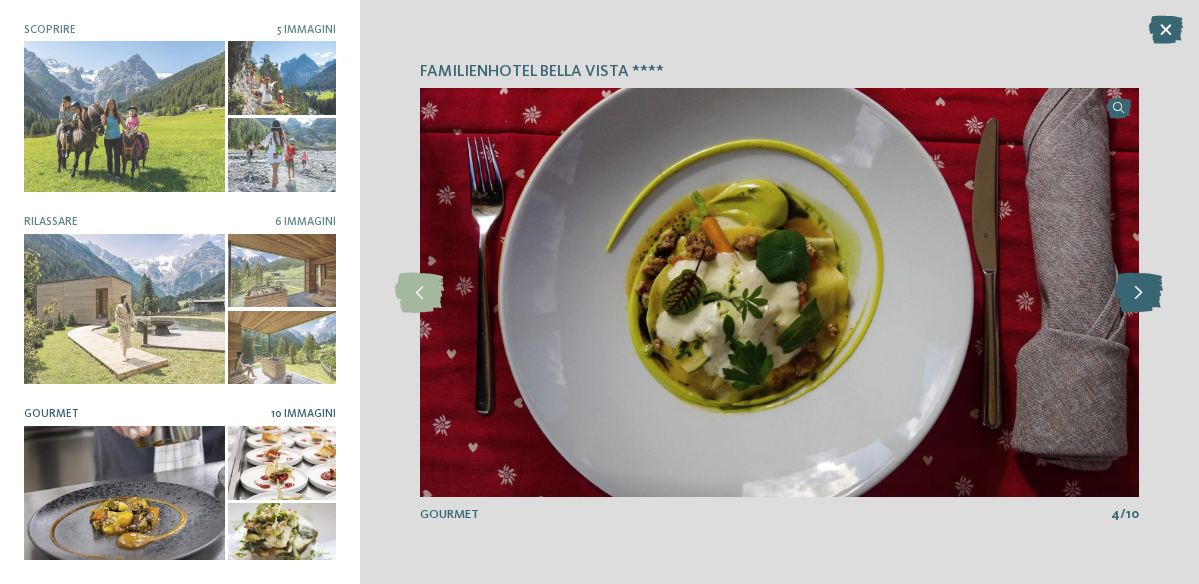 click at bounding box center [1138, 293] 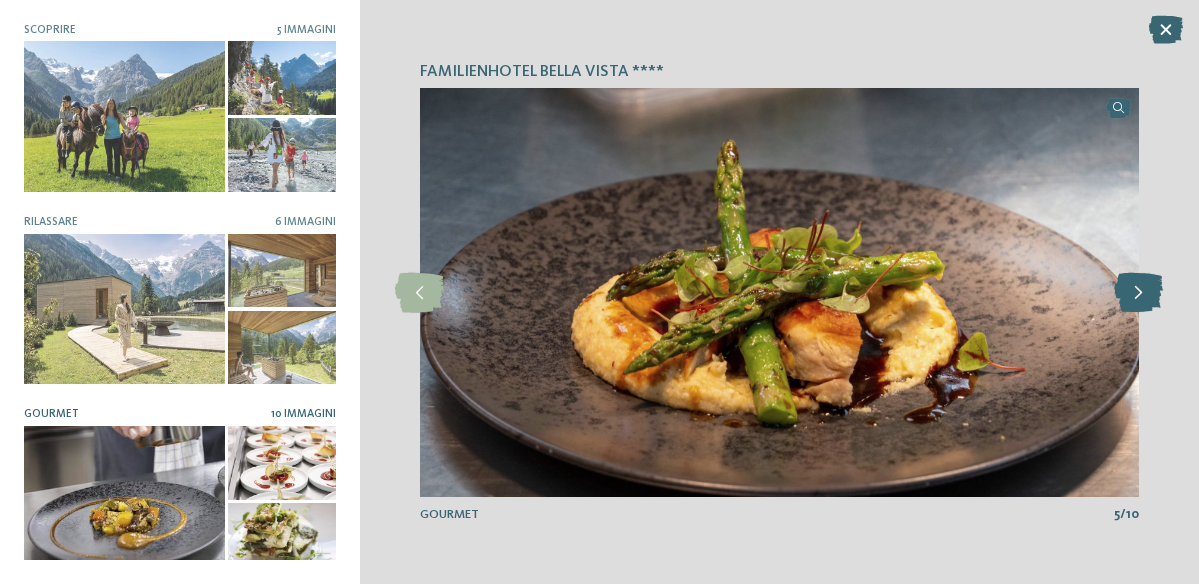 click at bounding box center (1138, 293) 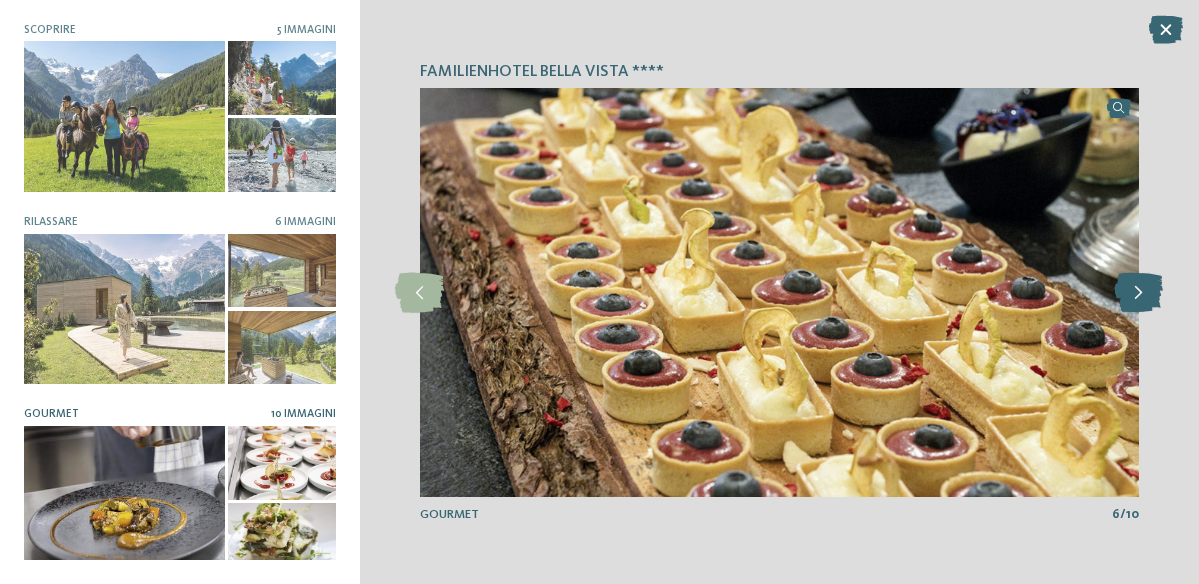 click at bounding box center (1138, 293) 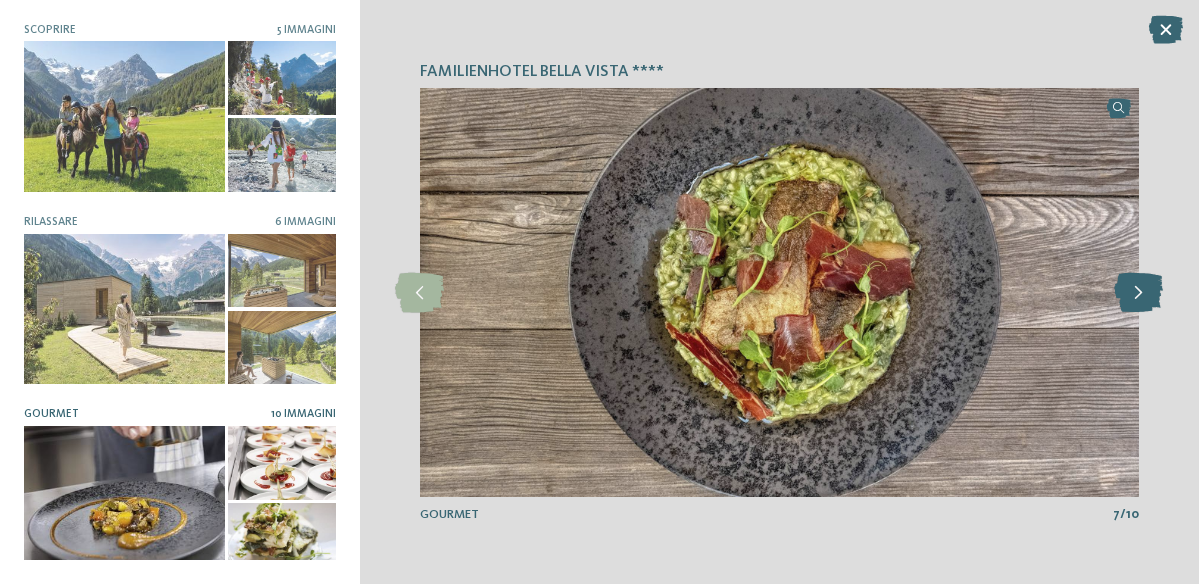click at bounding box center (1138, 293) 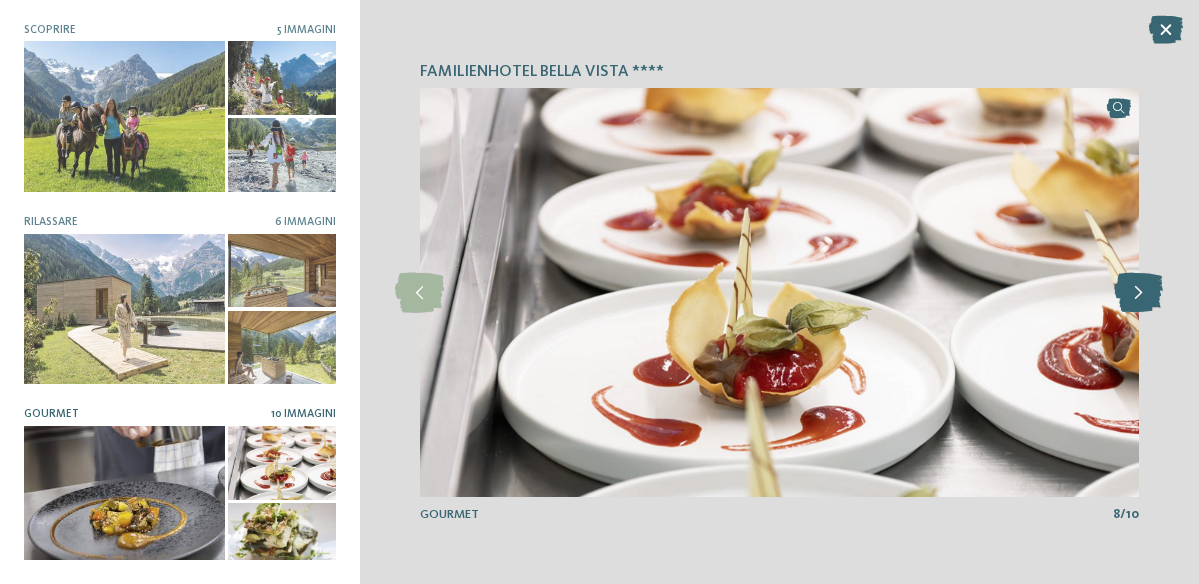 click at bounding box center (1138, 293) 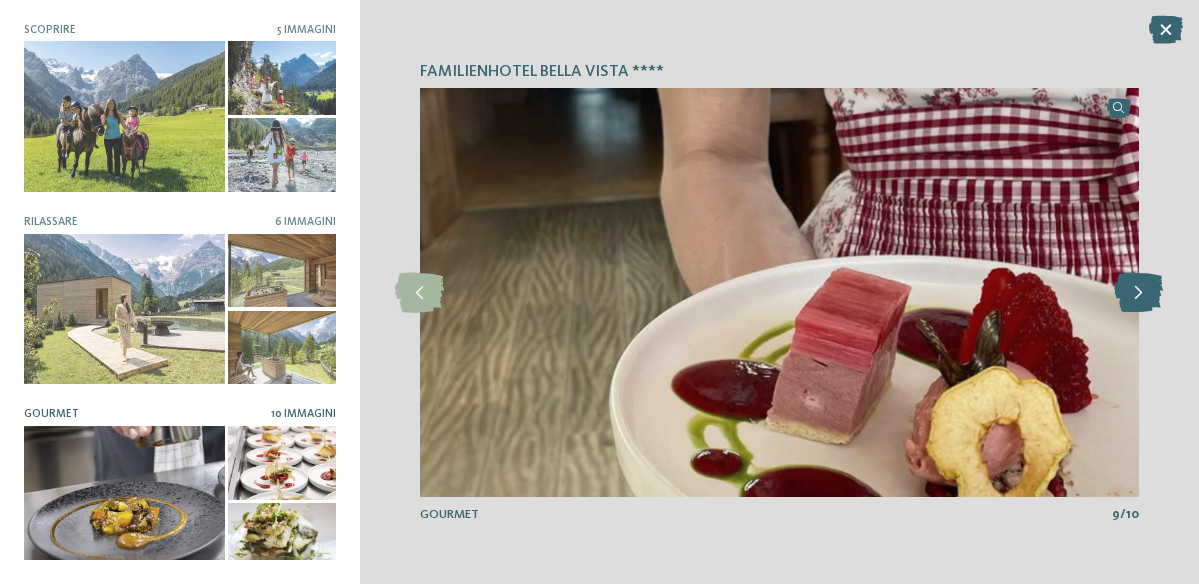 click at bounding box center (1138, 293) 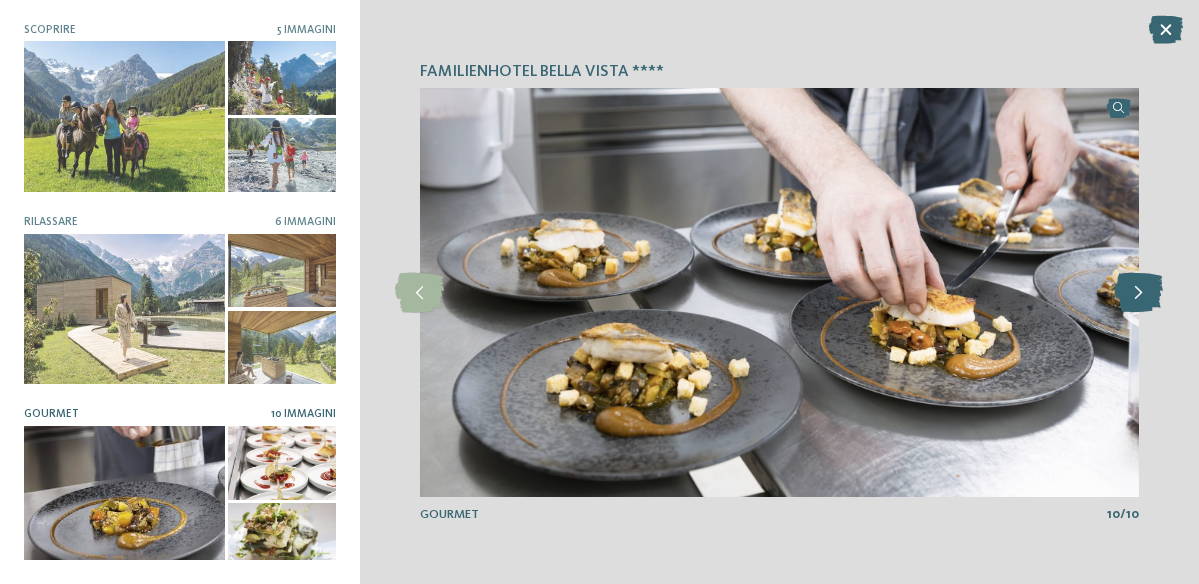 click at bounding box center [1138, 293] 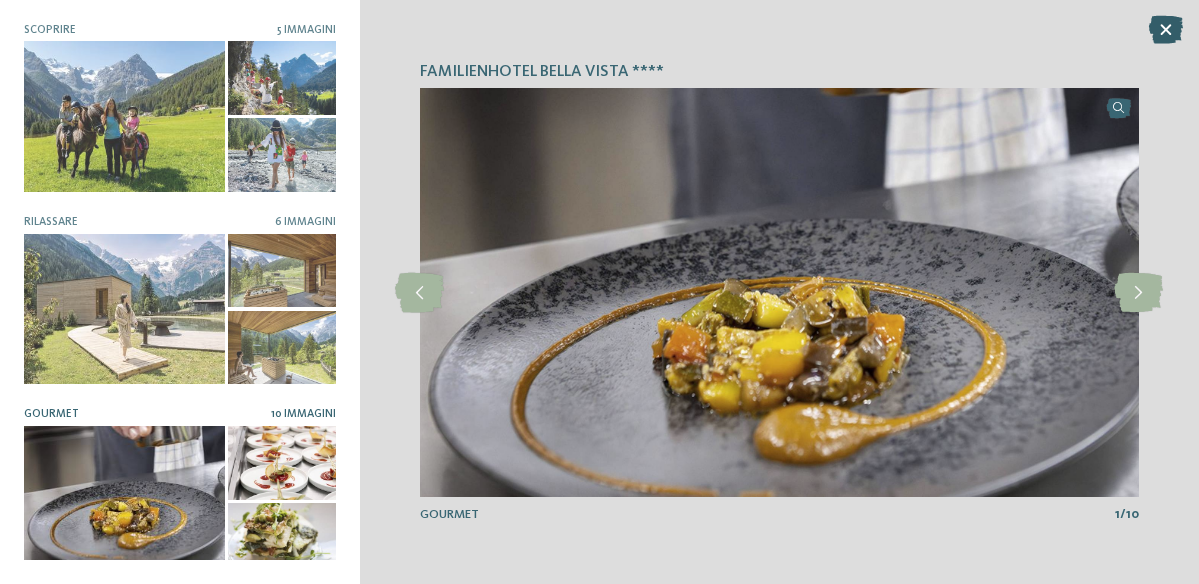 click at bounding box center (1166, 30) 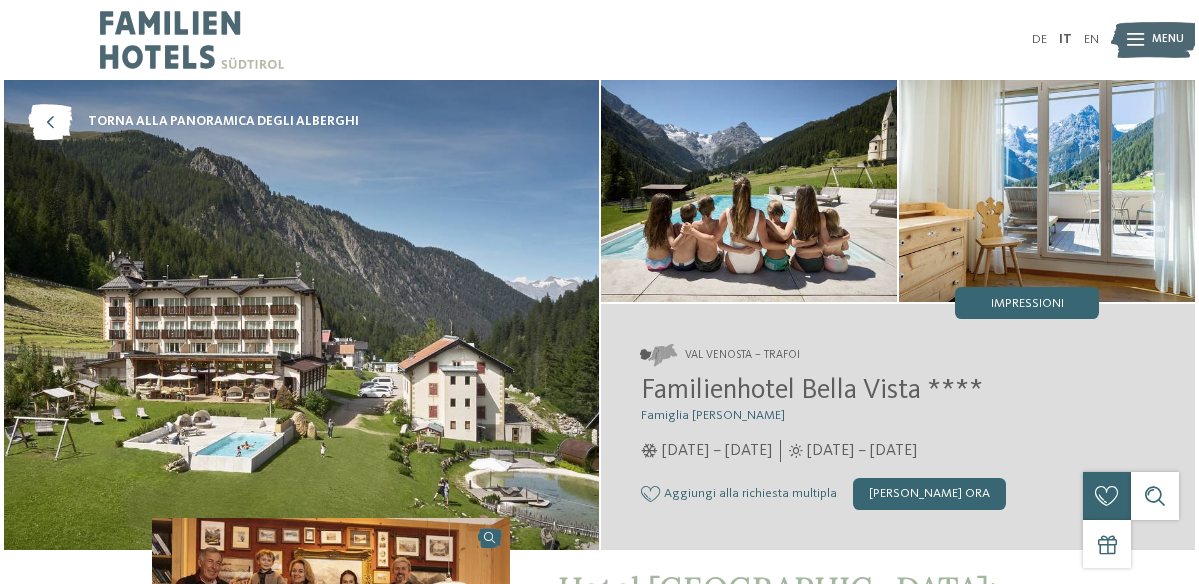 scroll, scrollTop: 0, scrollLeft: 0, axis: both 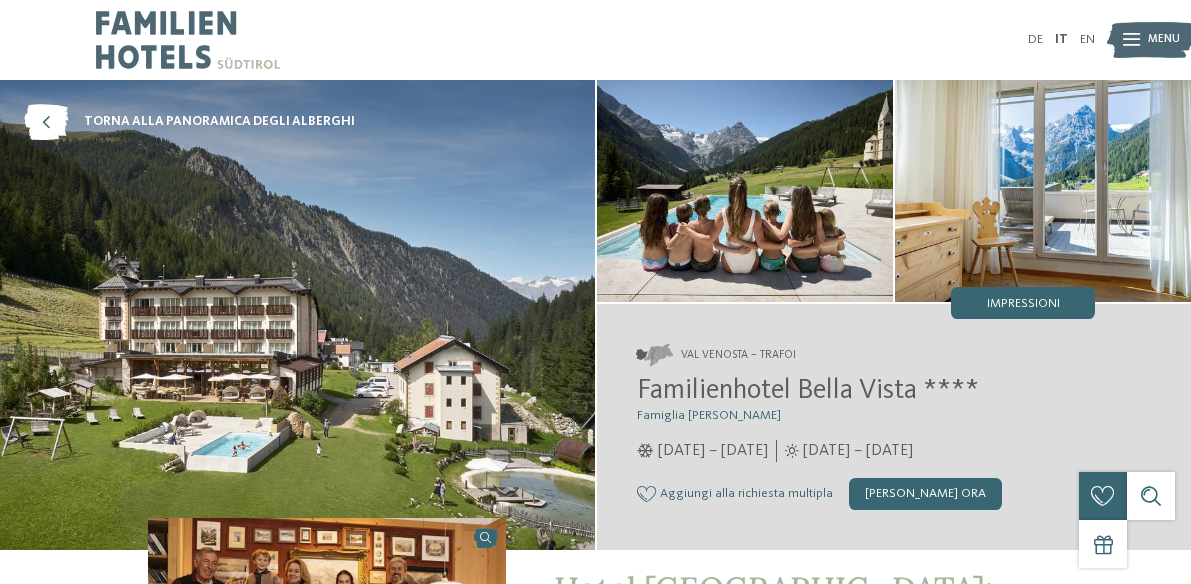 click at bounding box center [297, 315] 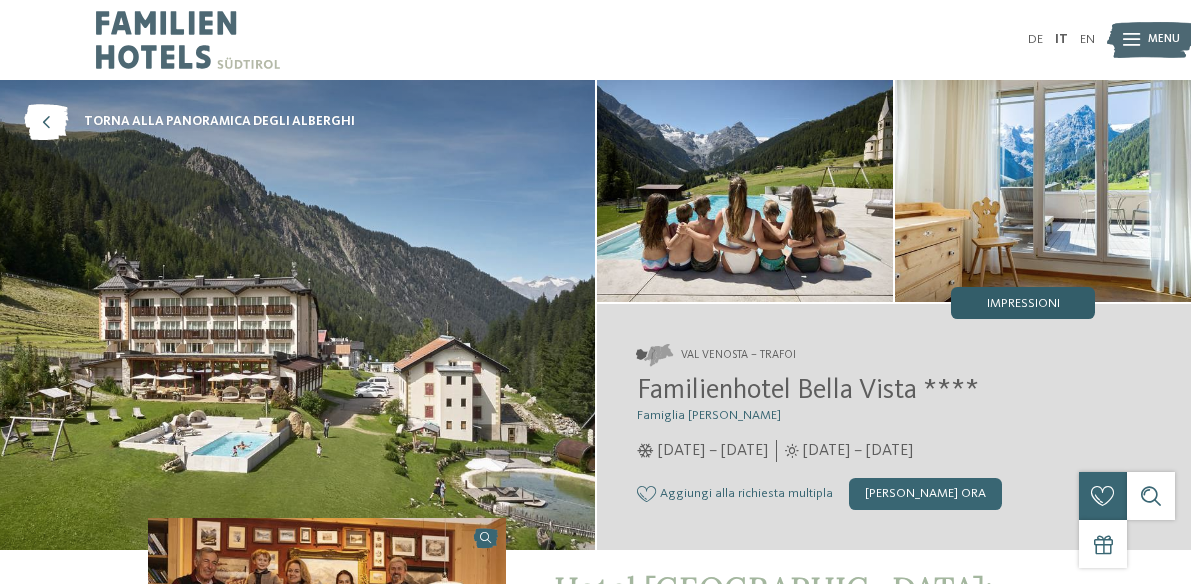 click on "Impressioni" at bounding box center (1023, 304) 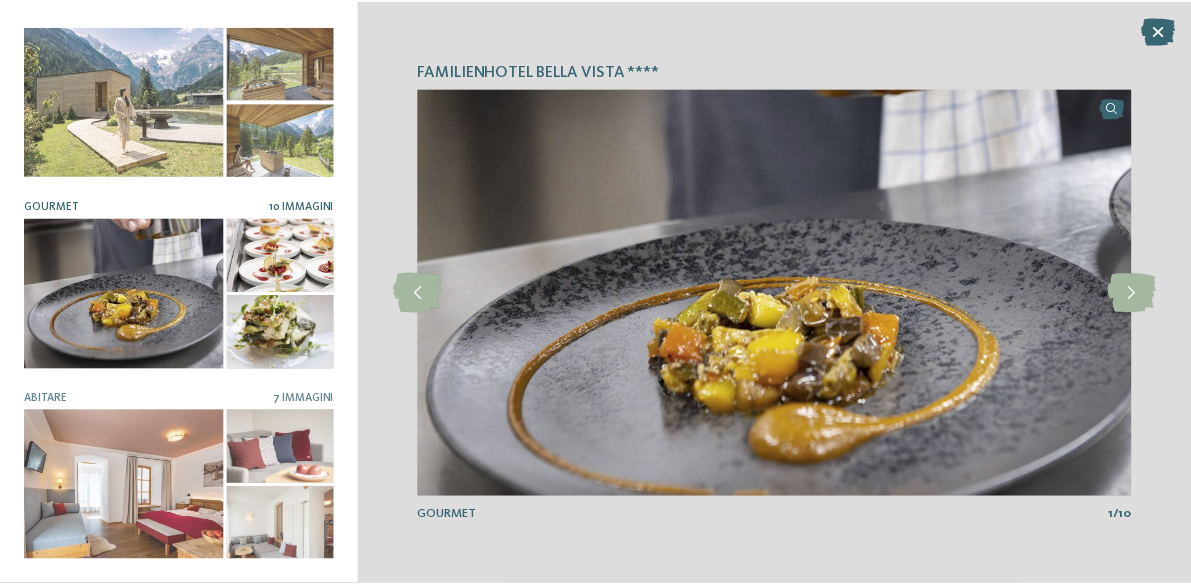 scroll, scrollTop: 207, scrollLeft: 0, axis: vertical 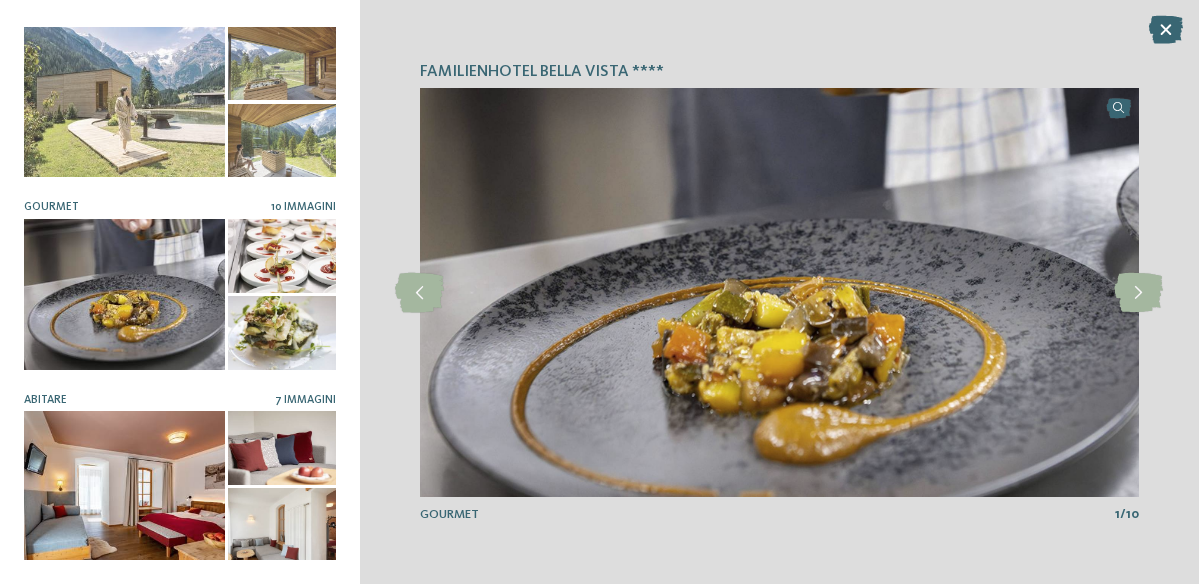 click at bounding box center (124, 486) 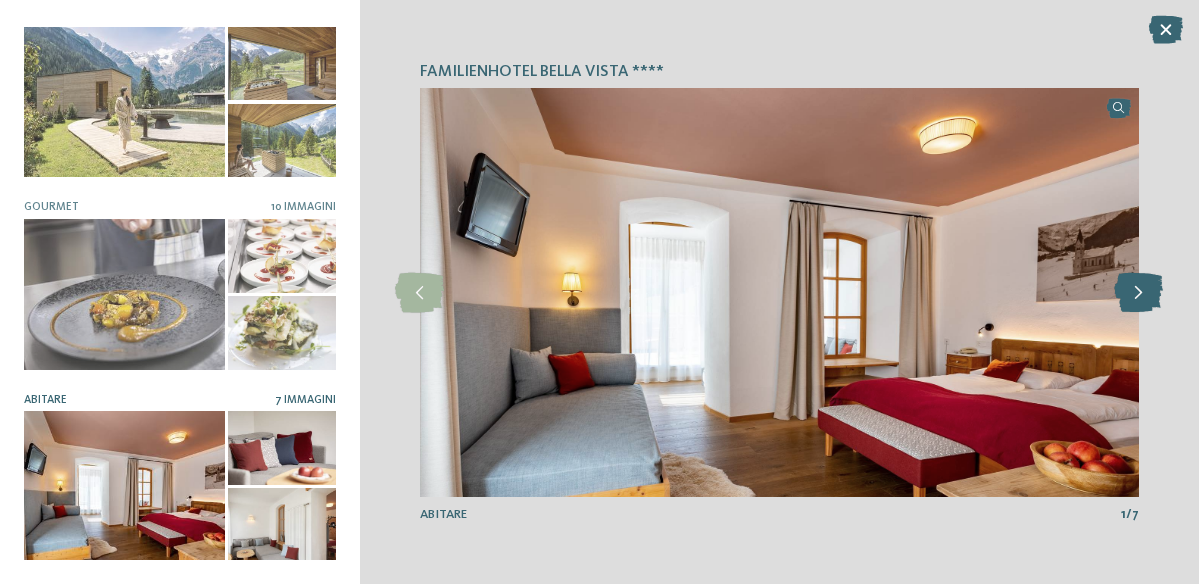 click at bounding box center (1138, 293) 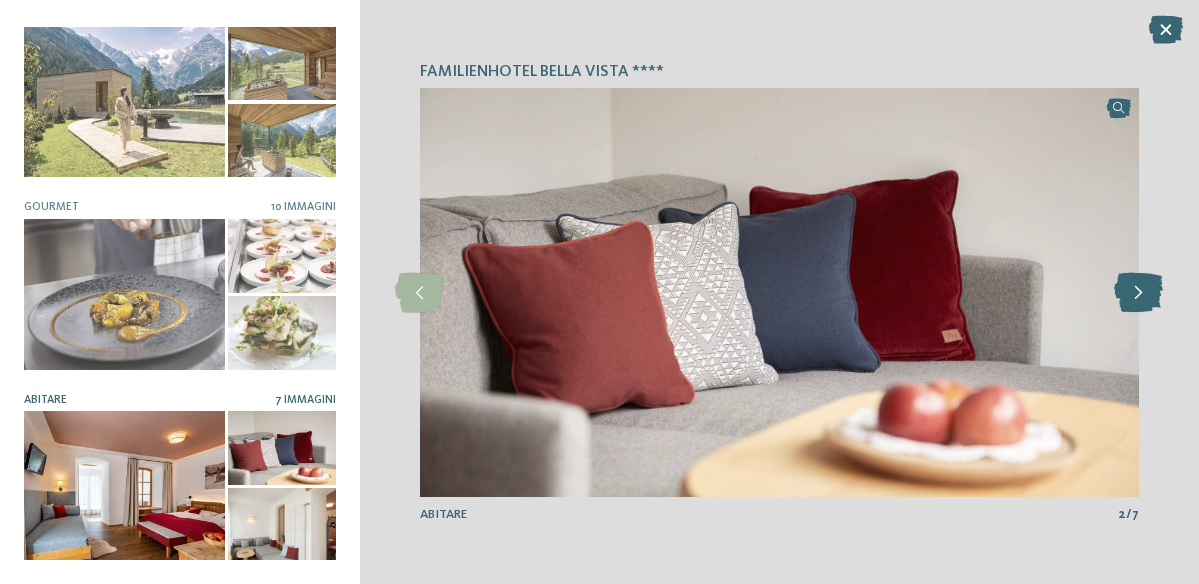 click at bounding box center [1138, 293] 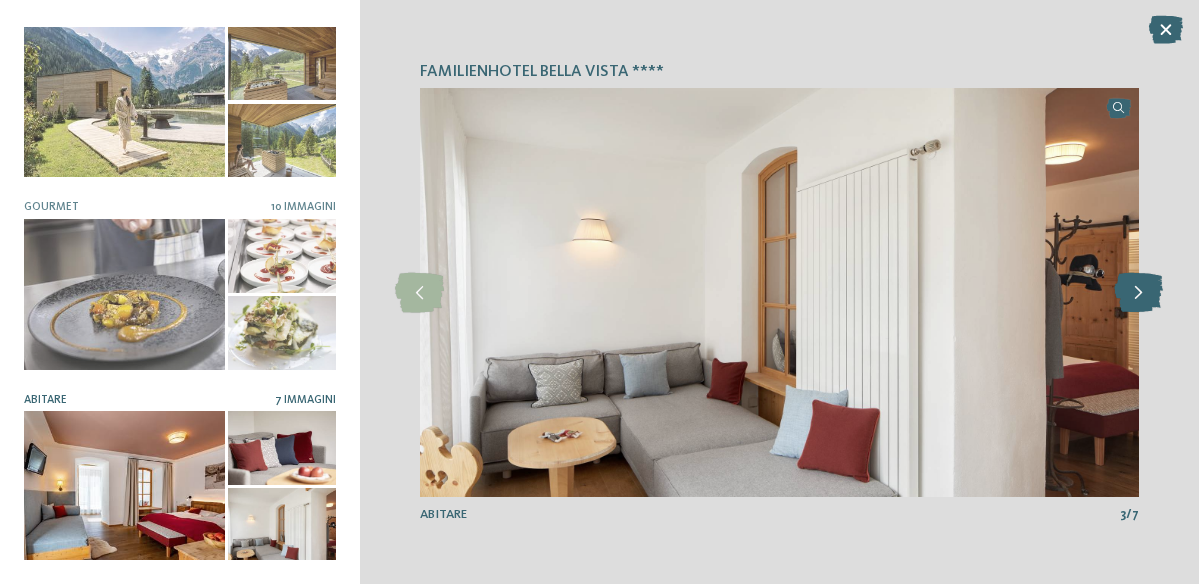 click at bounding box center [1138, 293] 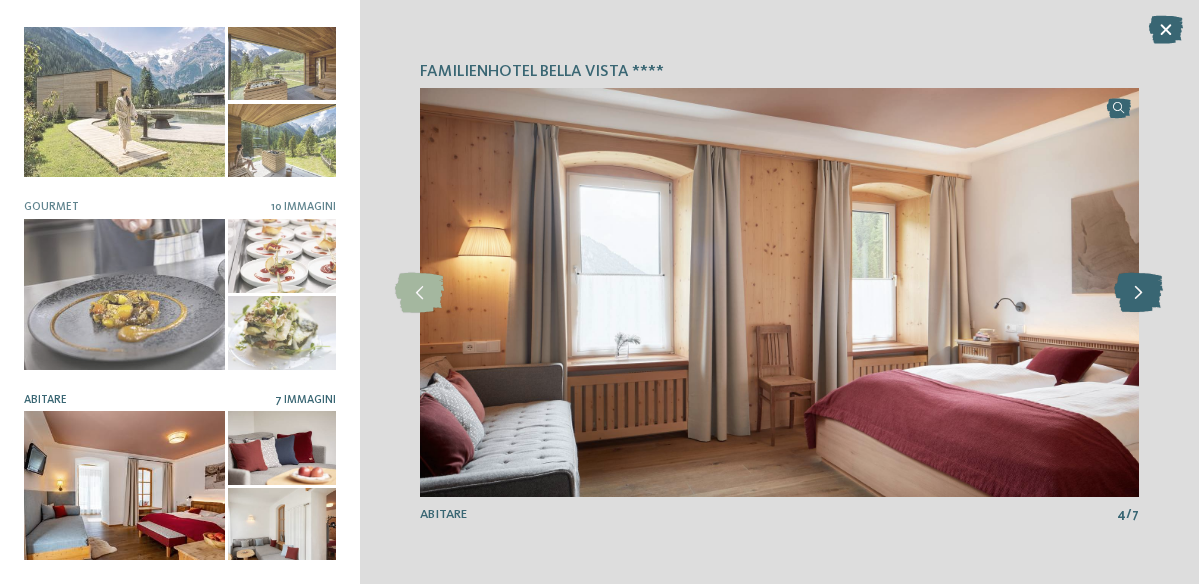 click at bounding box center (1138, 293) 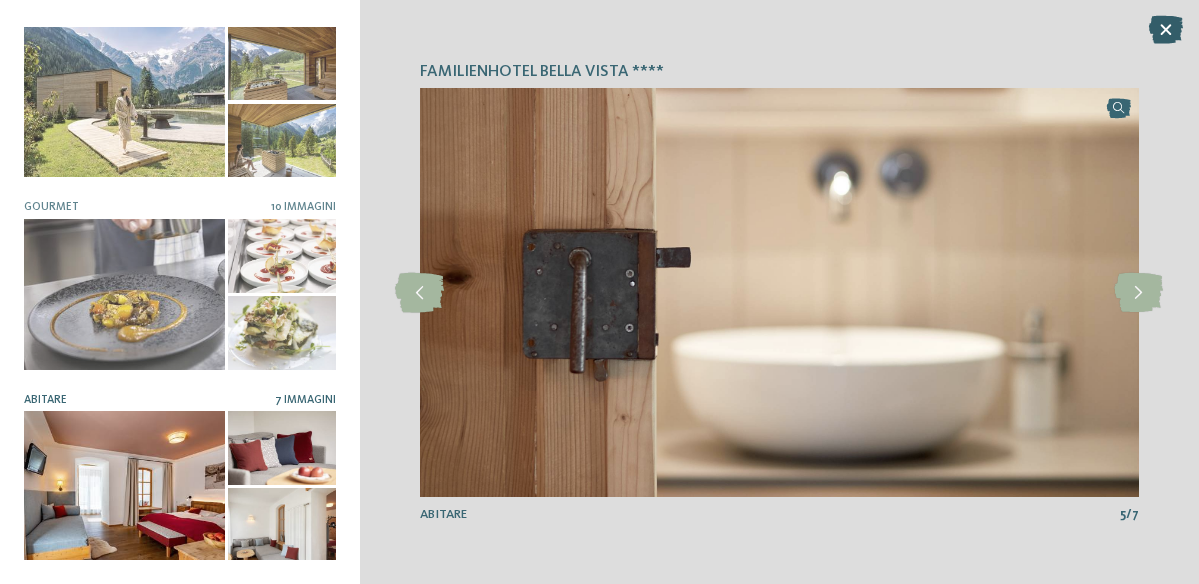 click at bounding box center (1166, 30) 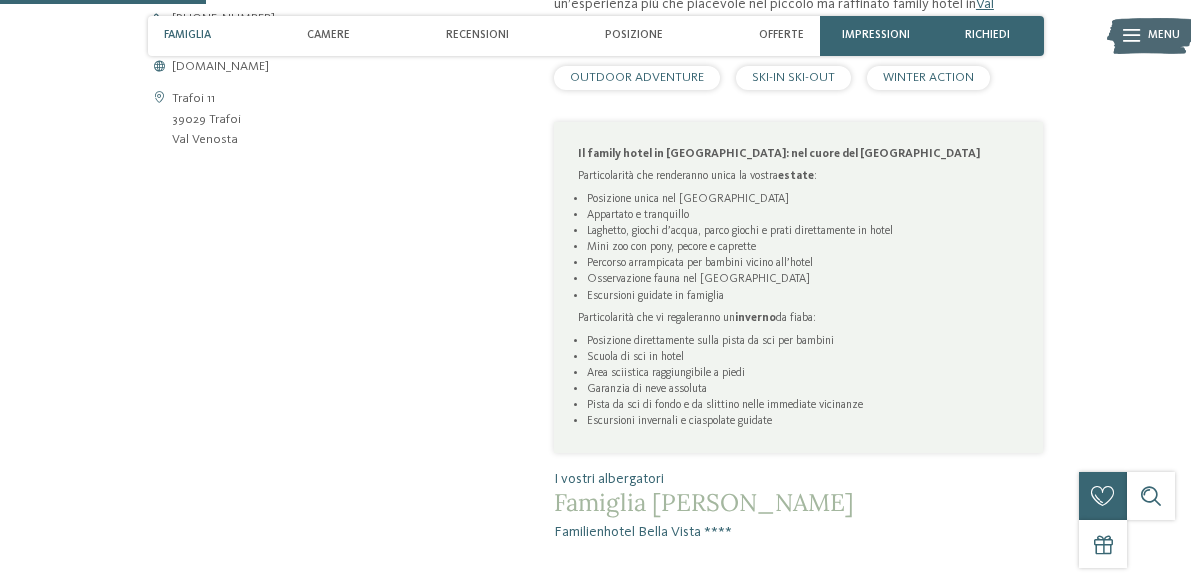 scroll, scrollTop: 791, scrollLeft: 0, axis: vertical 